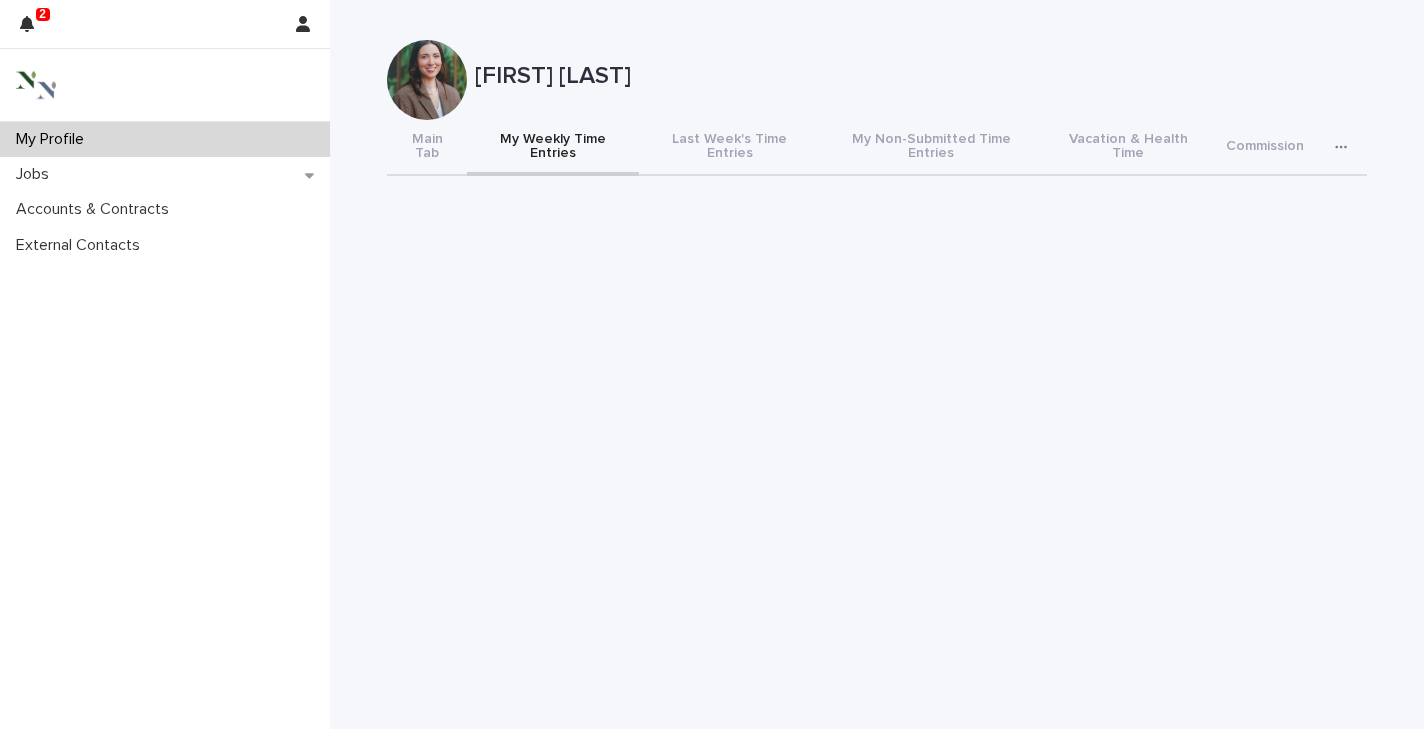 scroll, scrollTop: 0, scrollLeft: 0, axis: both 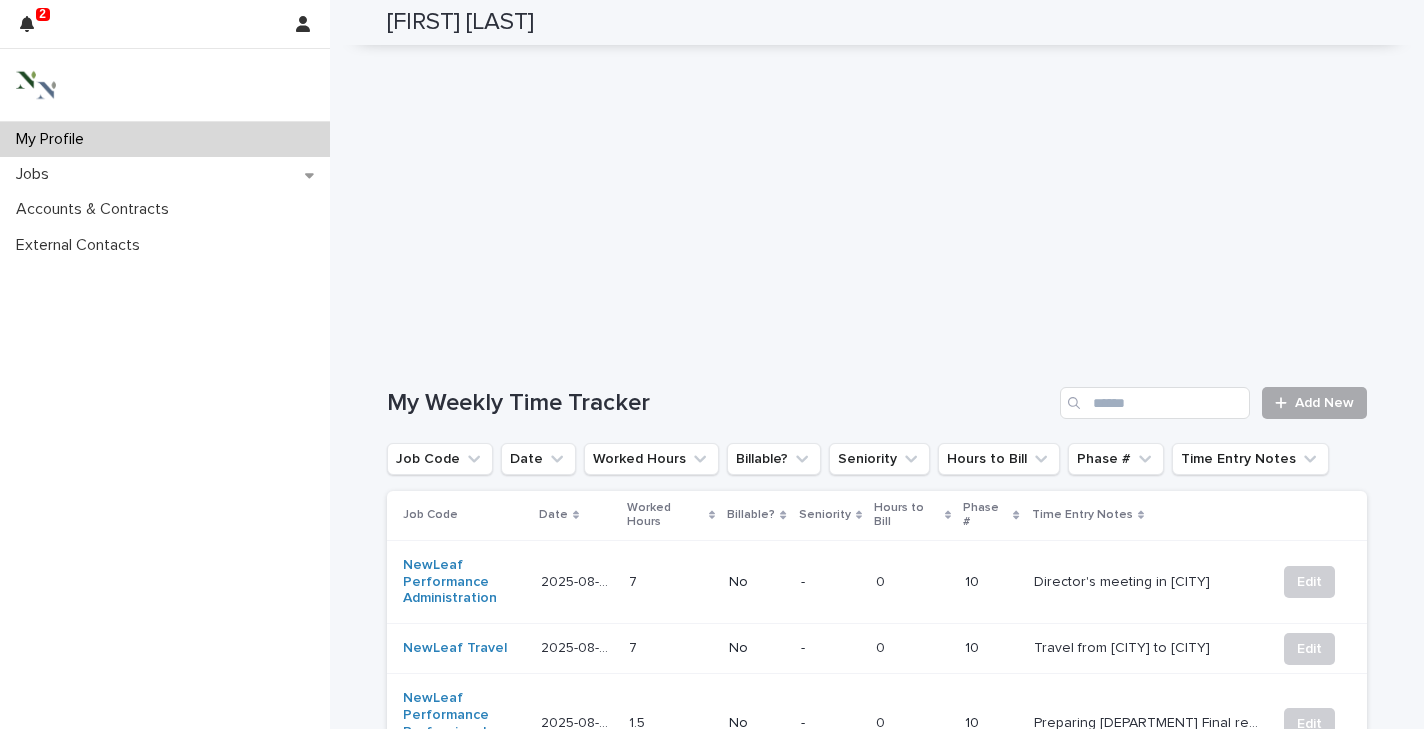 click on "Add New" at bounding box center [1324, 403] 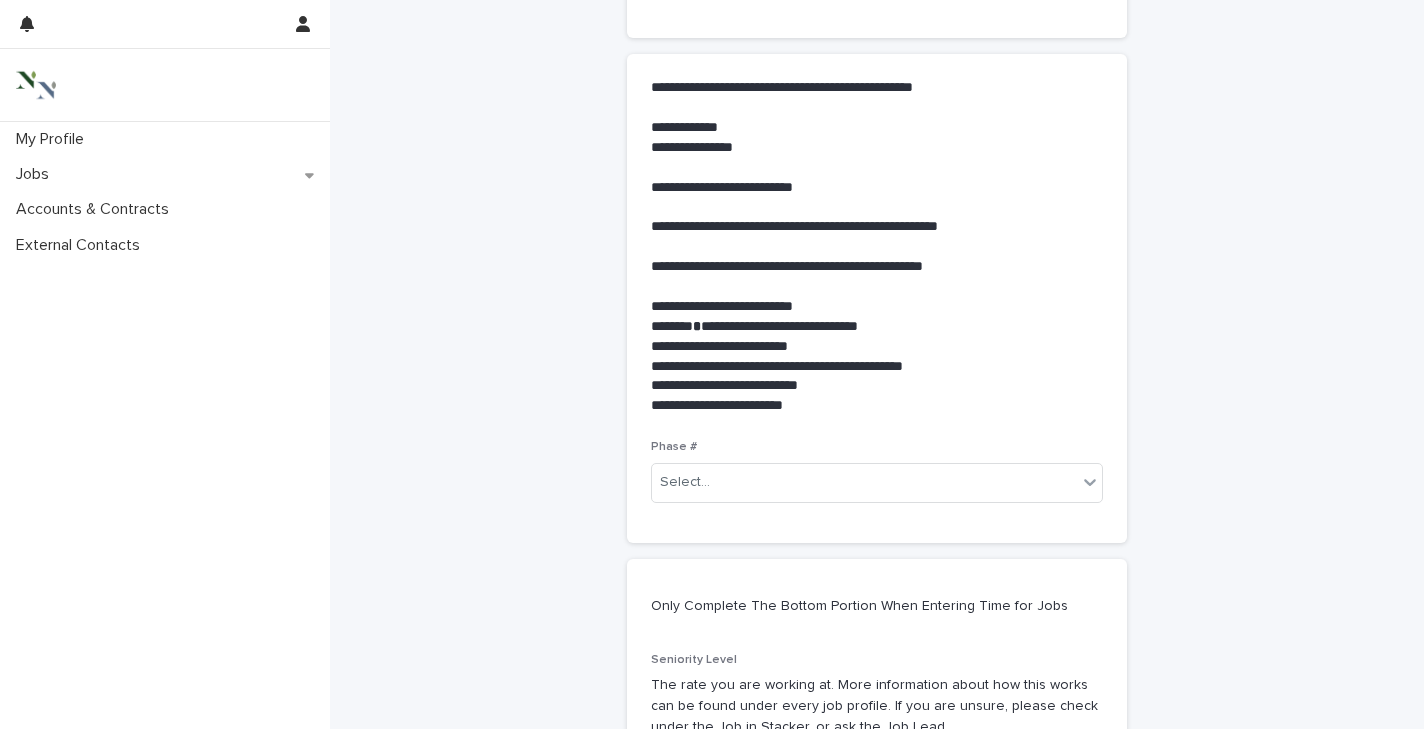scroll, scrollTop: 0, scrollLeft: 0, axis: both 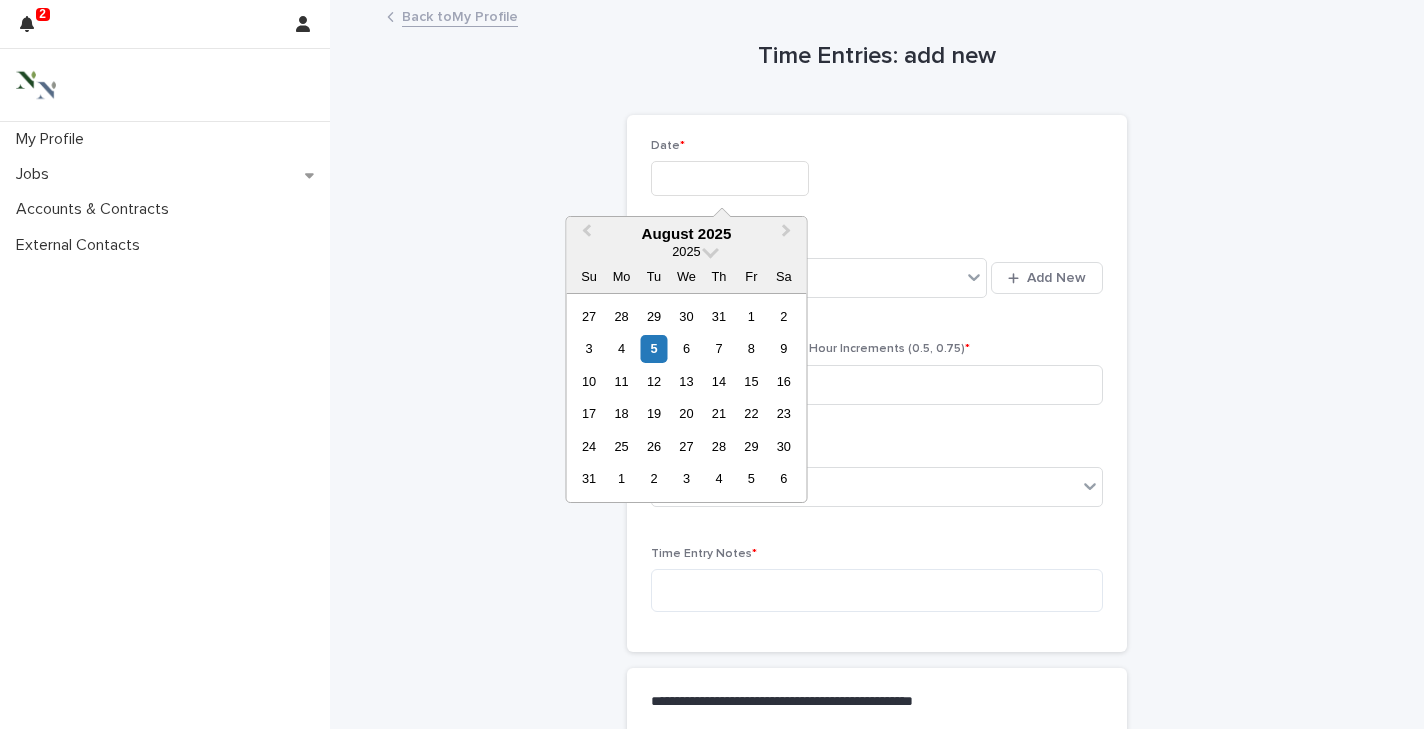 click at bounding box center [730, 178] 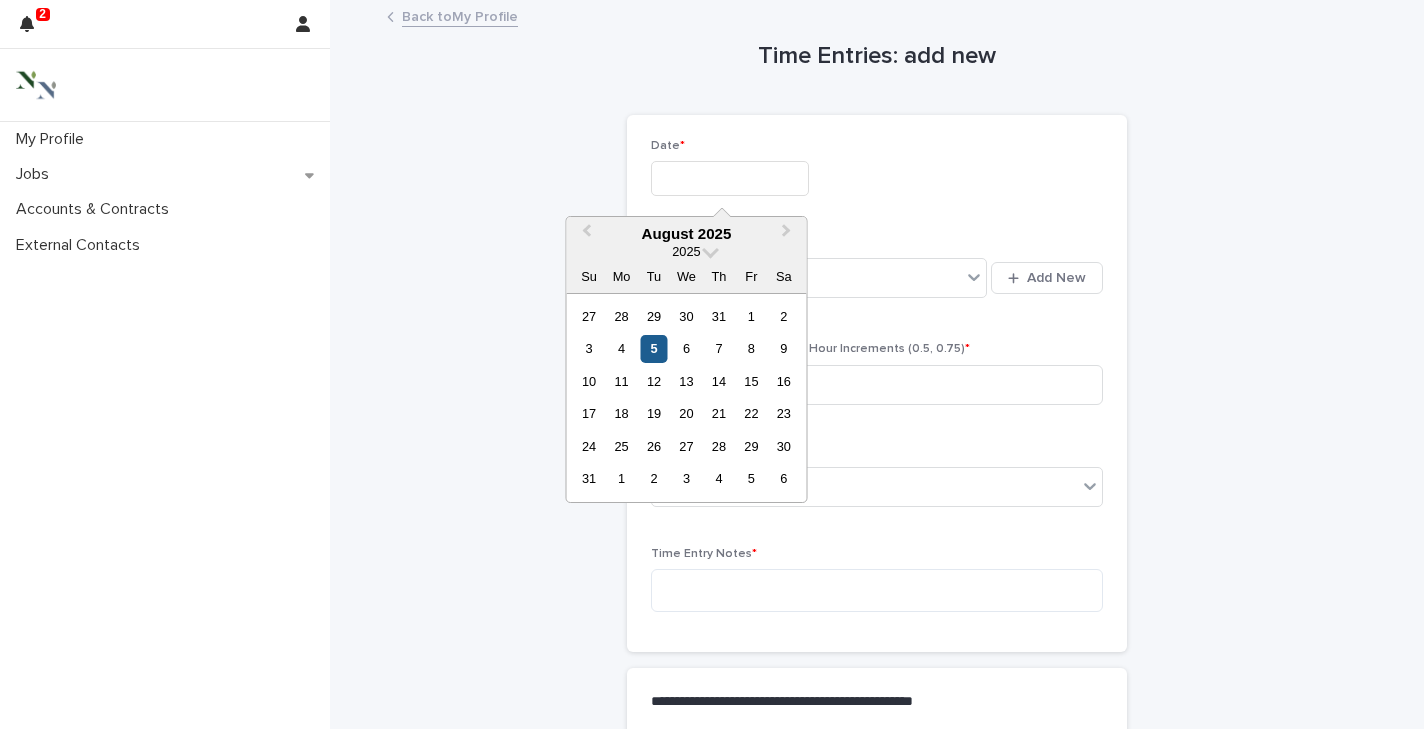 click on "5" at bounding box center (653, 348) 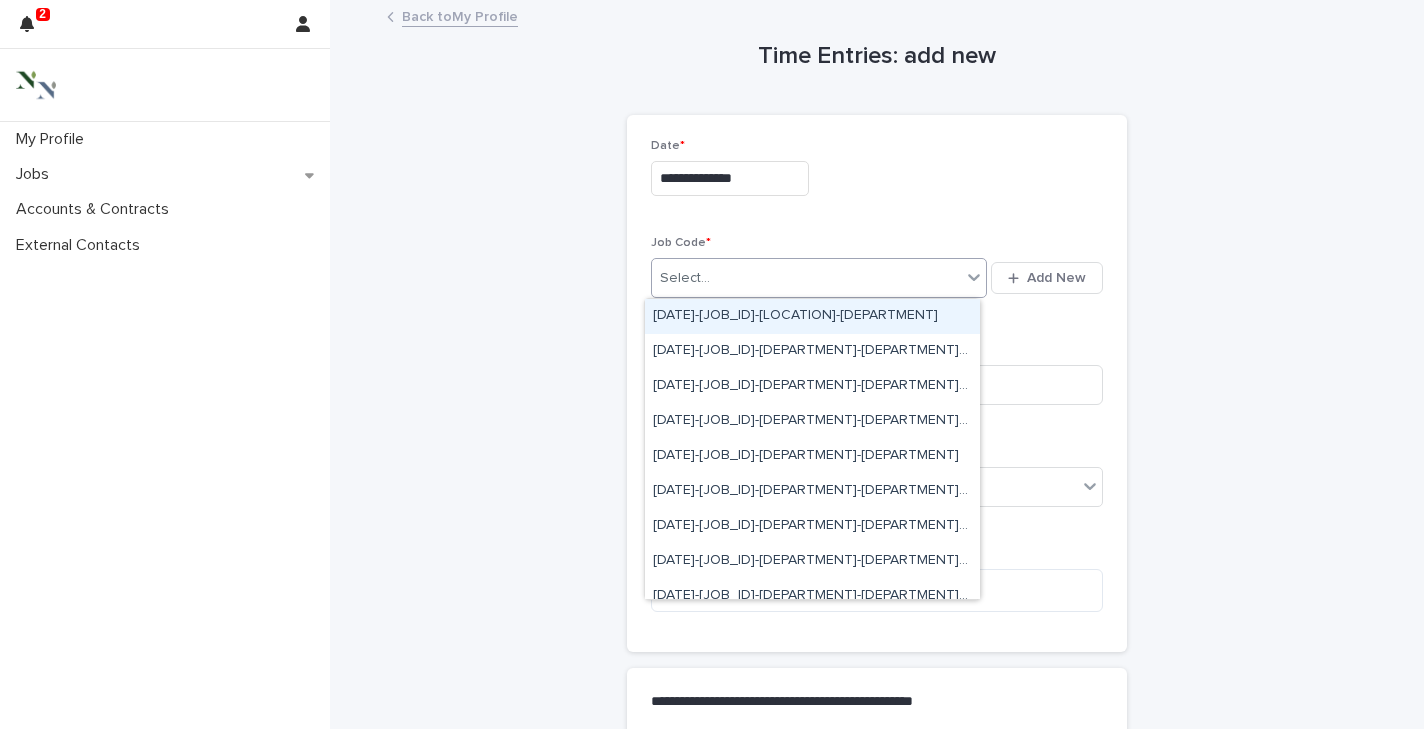 click at bounding box center (713, 278) 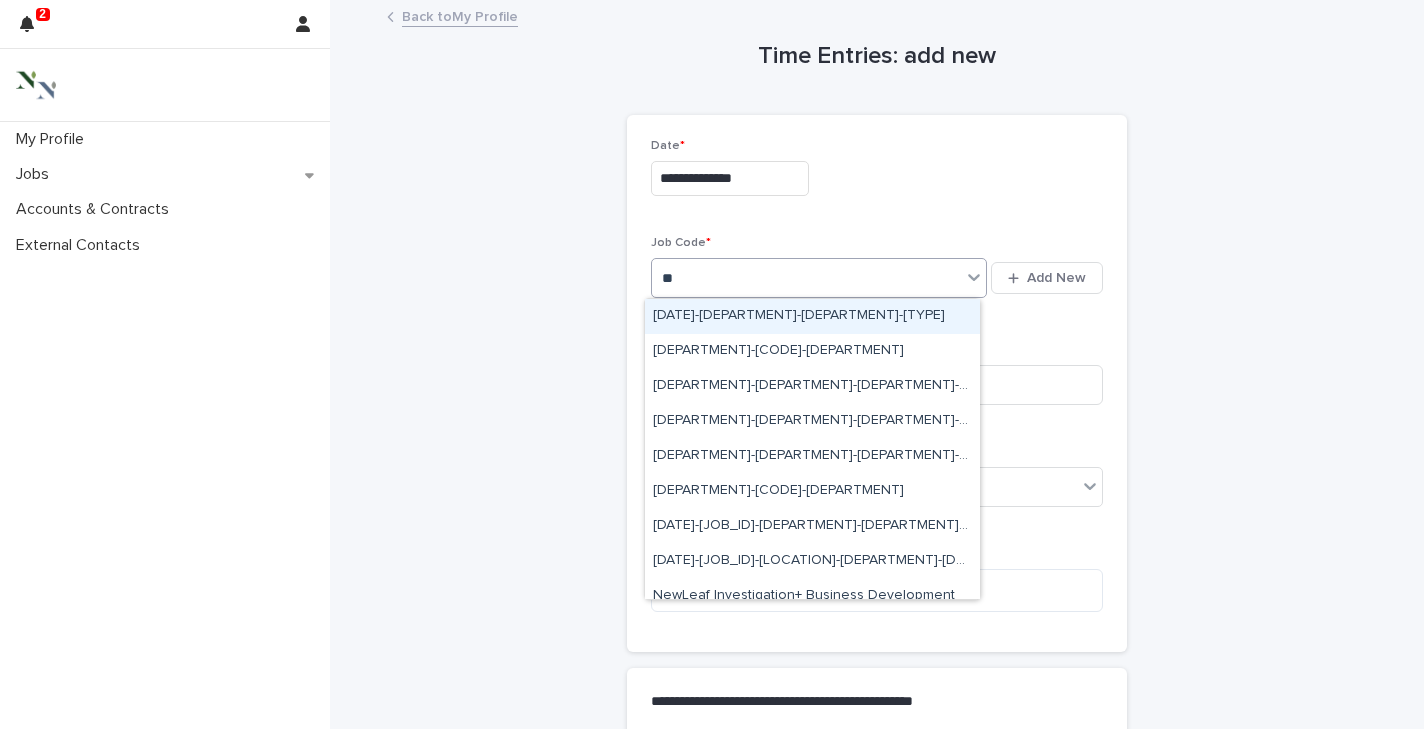 type on "***" 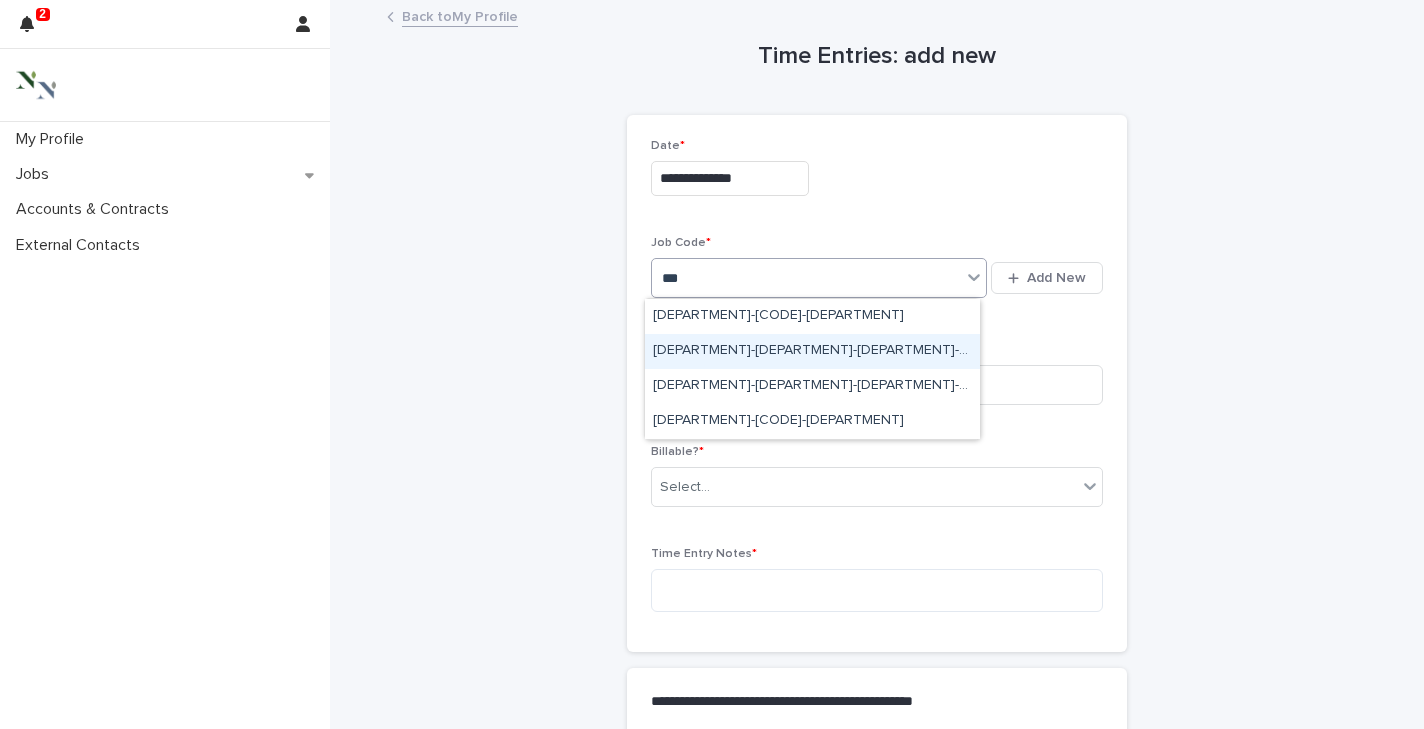 click on "[DEPARTMENT]-[DEPARTMENT]-[DEPARTMENT]-[TYPE]" at bounding box center [812, 351] 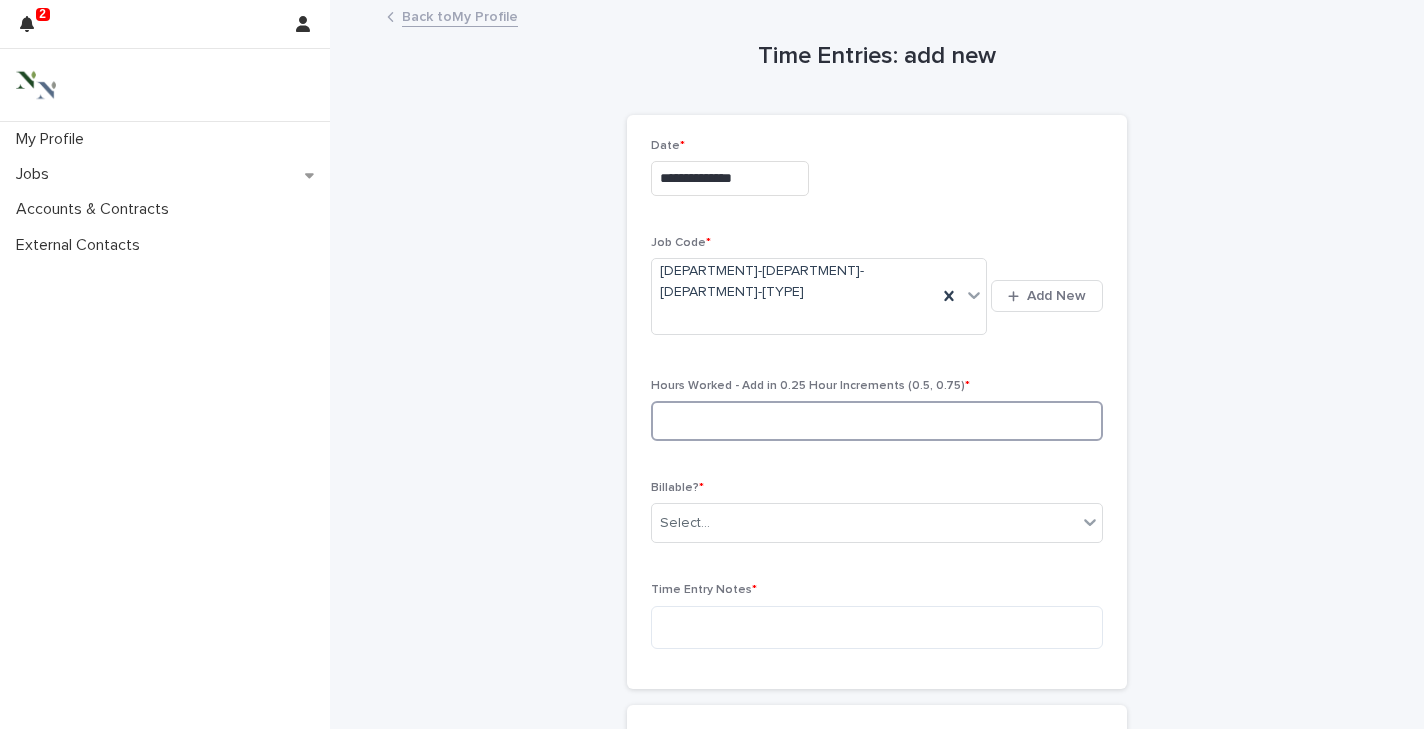 click at bounding box center [877, 421] 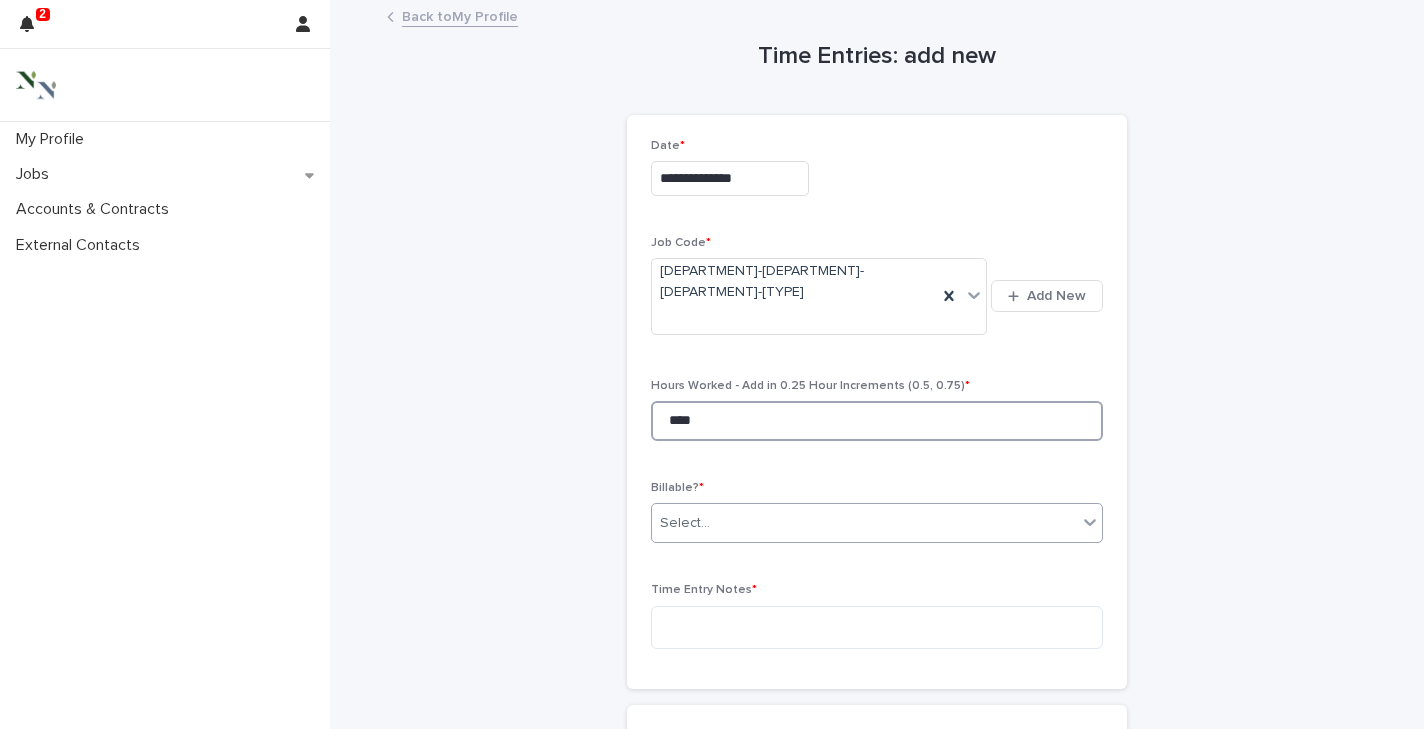 type on "****" 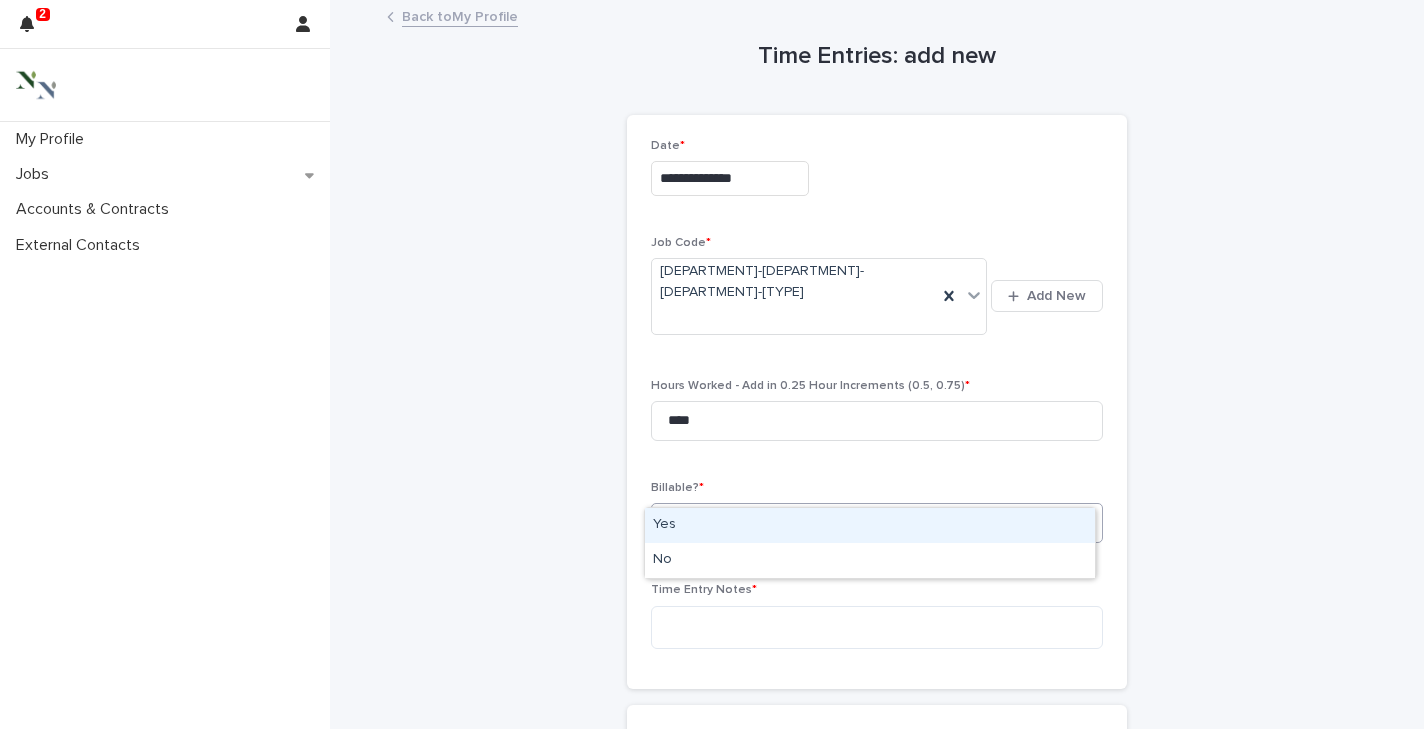 click on "Select..." at bounding box center (864, 523) 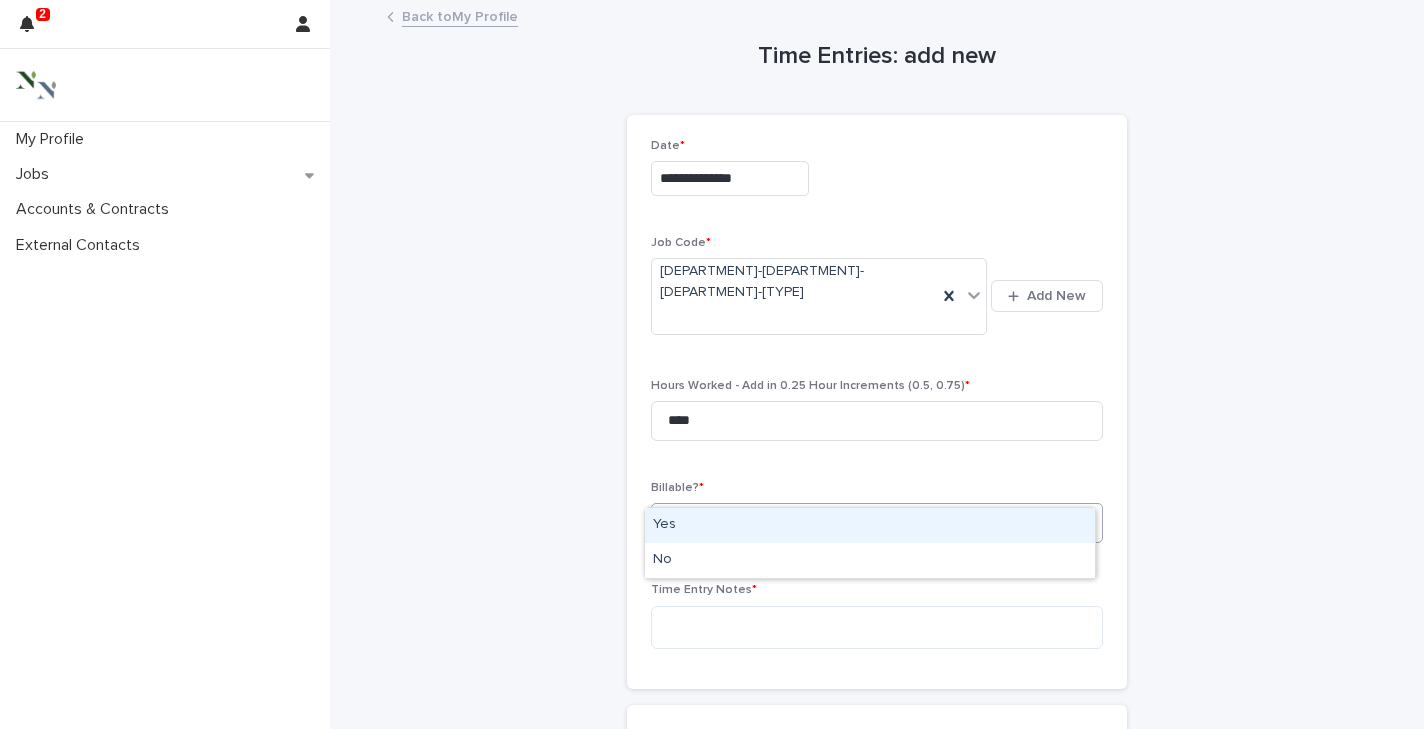 click on "Yes" at bounding box center (870, 525) 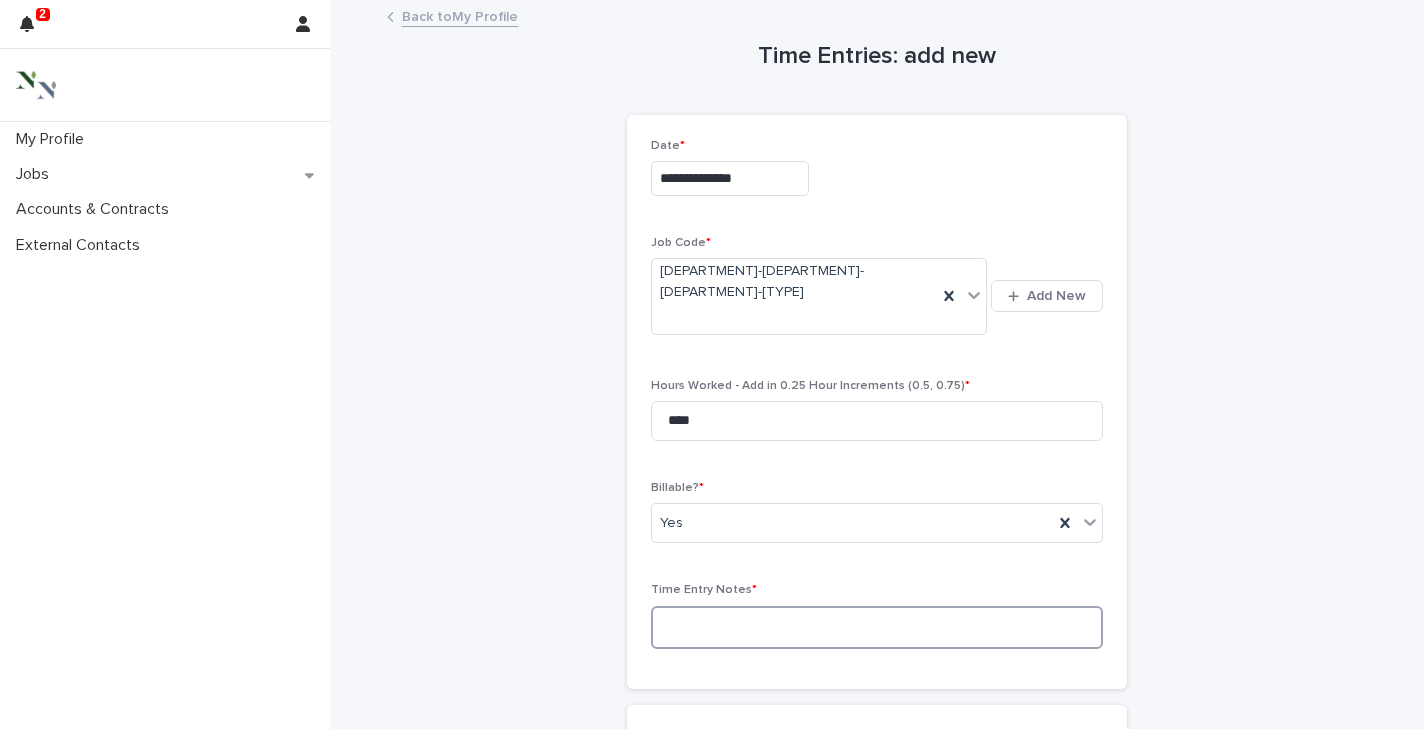click at bounding box center [877, 627] 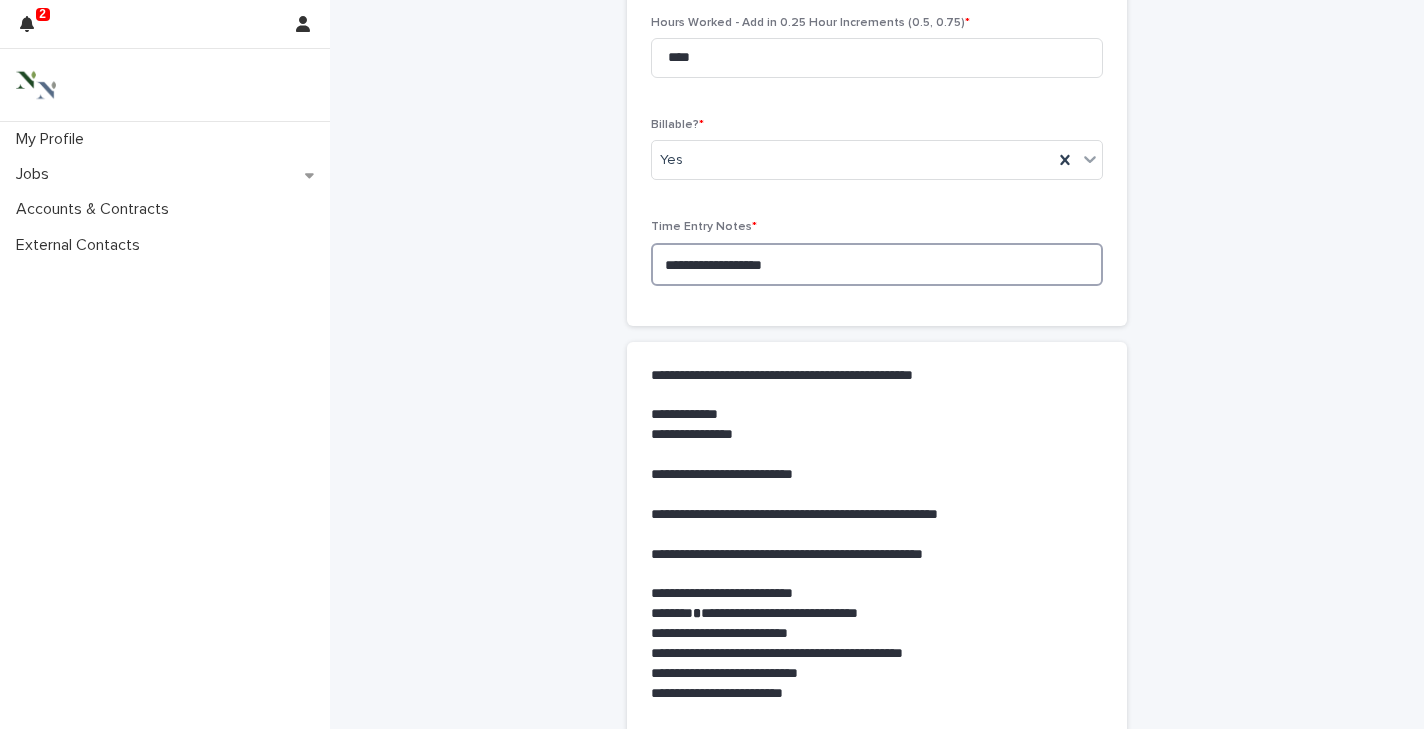 scroll, scrollTop: 624, scrollLeft: 0, axis: vertical 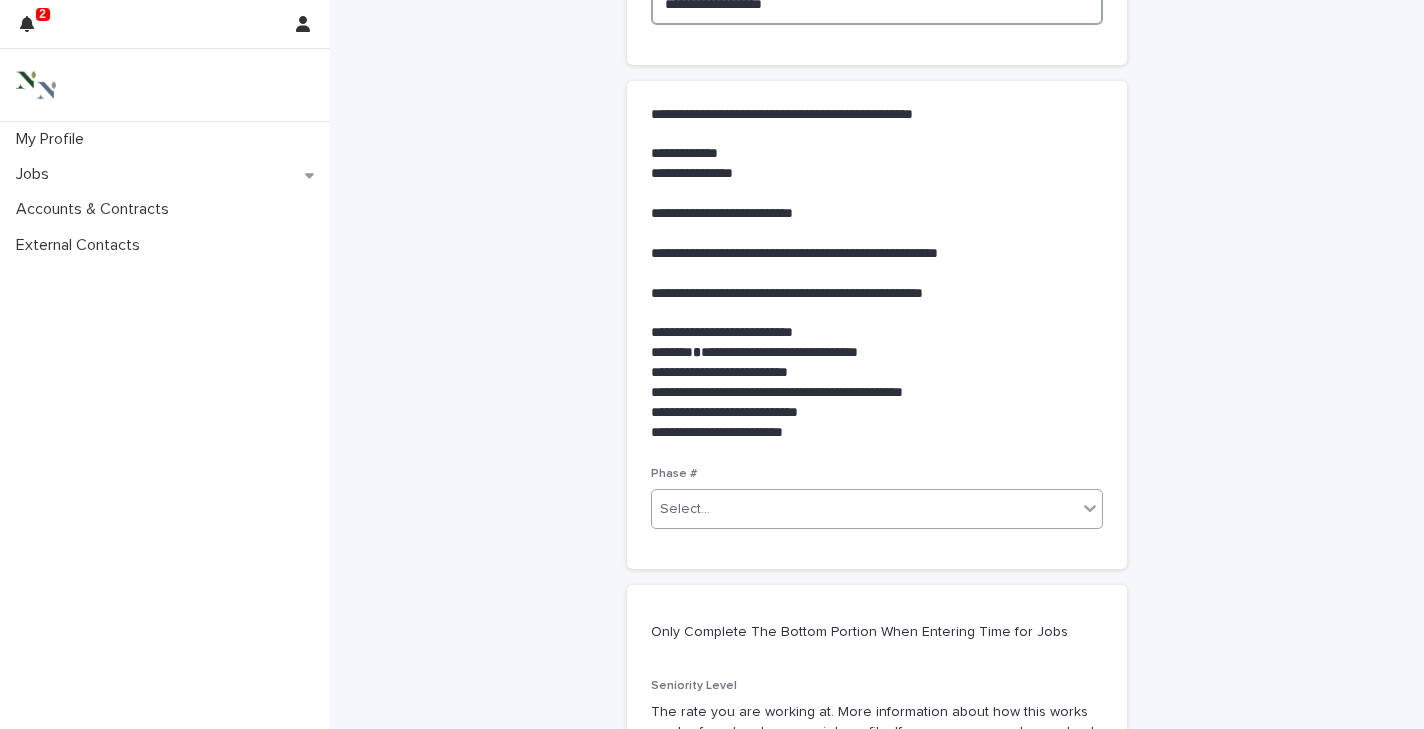 type on "**********" 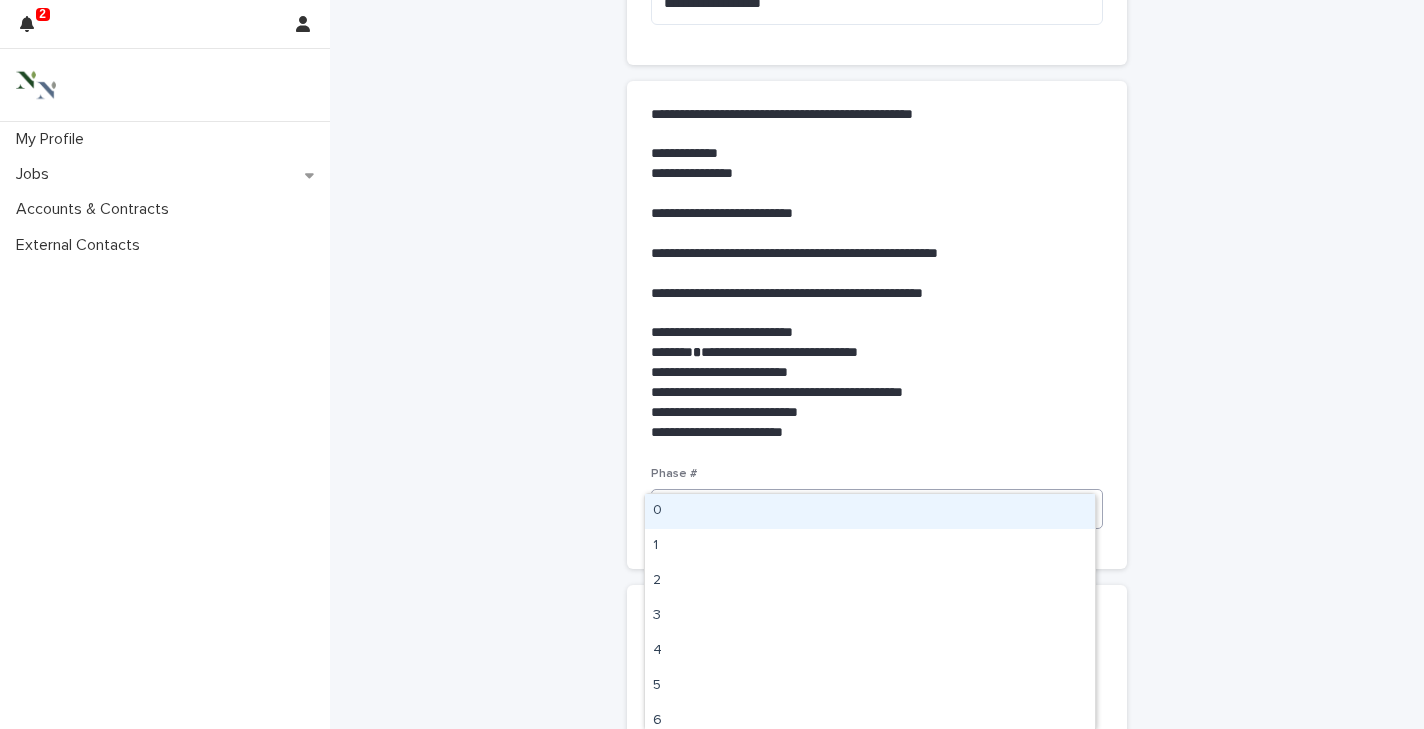 click on "Select..." at bounding box center [685, 509] 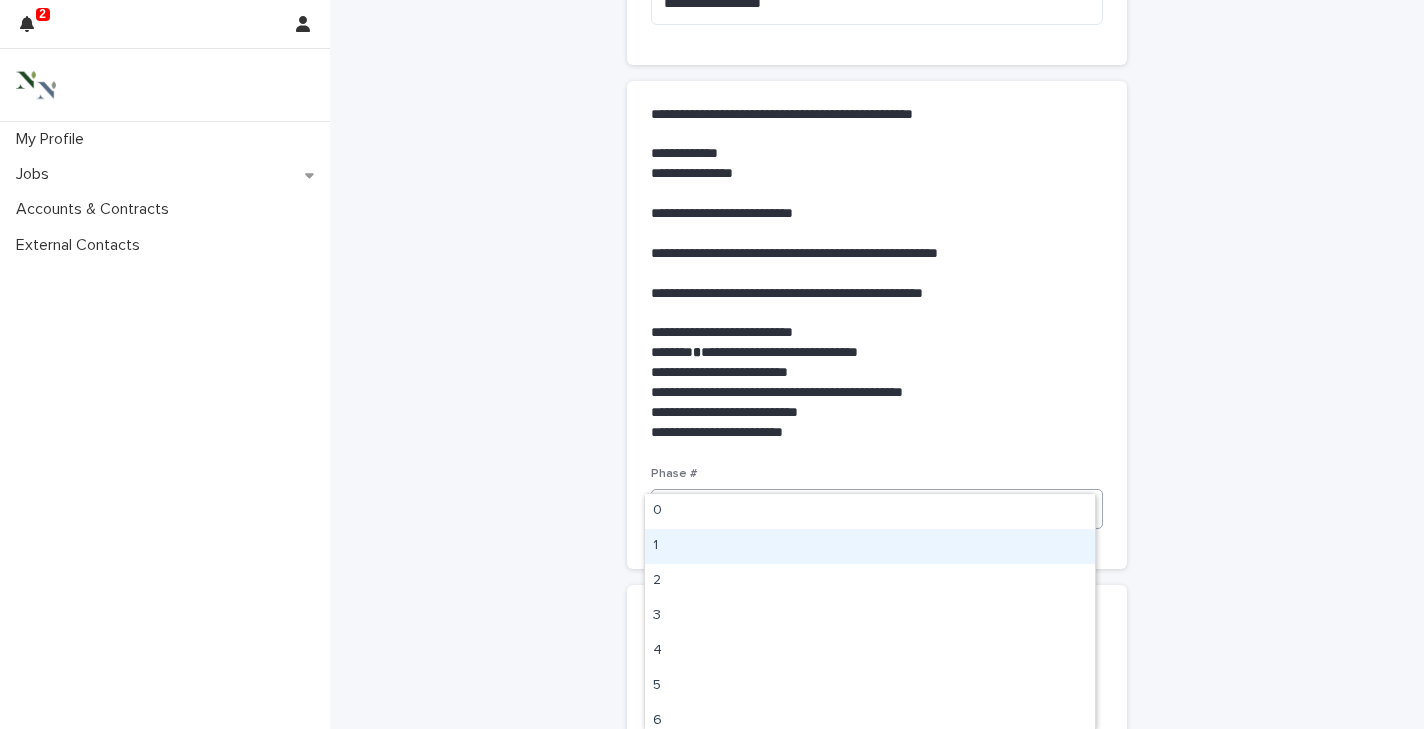 click on "1" at bounding box center [870, 546] 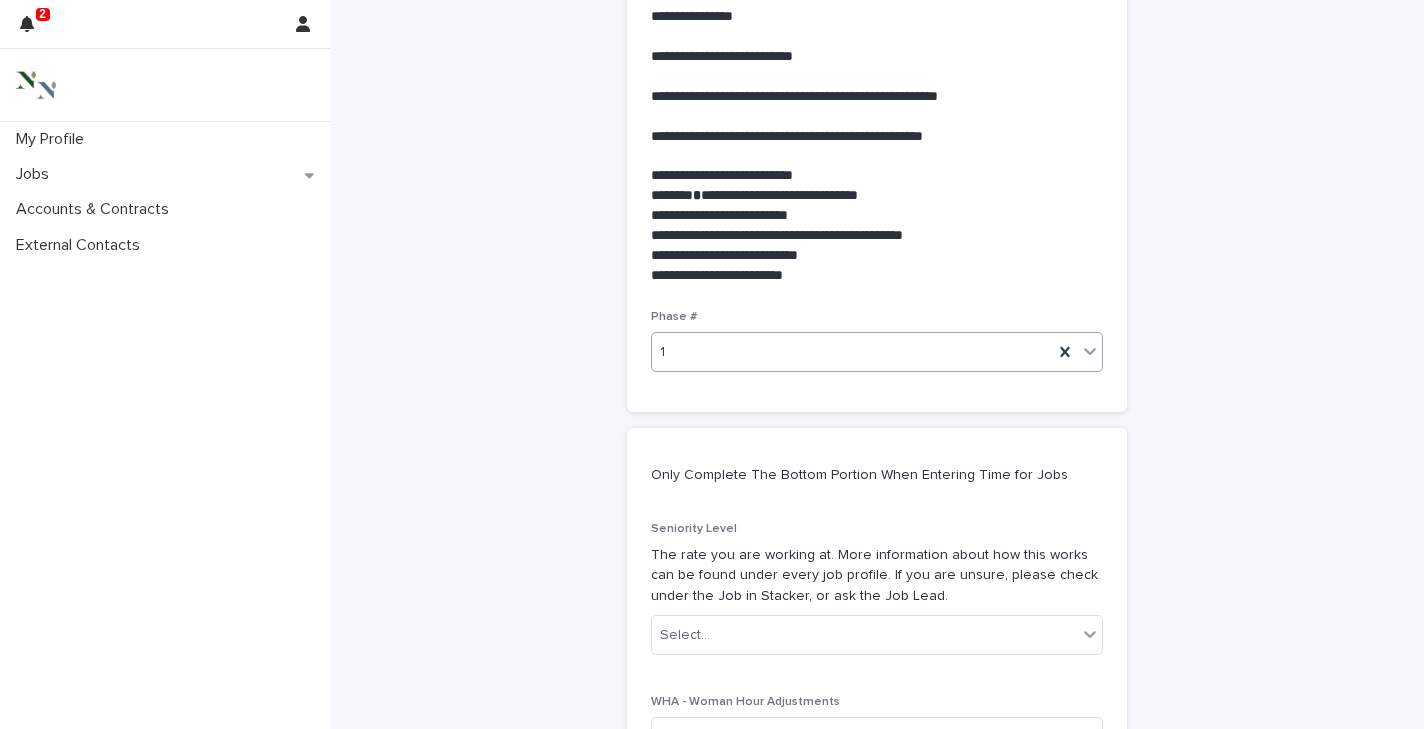 scroll, scrollTop: 911, scrollLeft: 0, axis: vertical 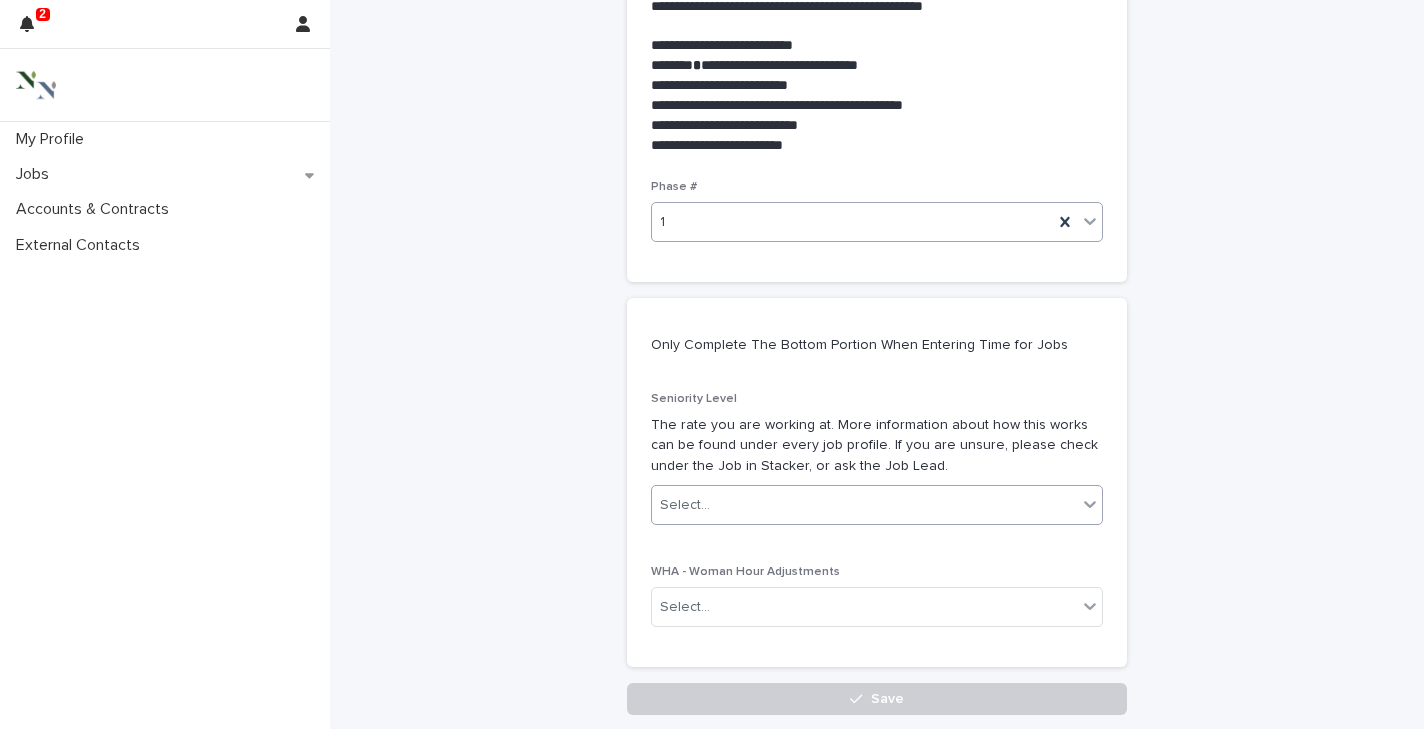 click on "Select..." at bounding box center [685, 505] 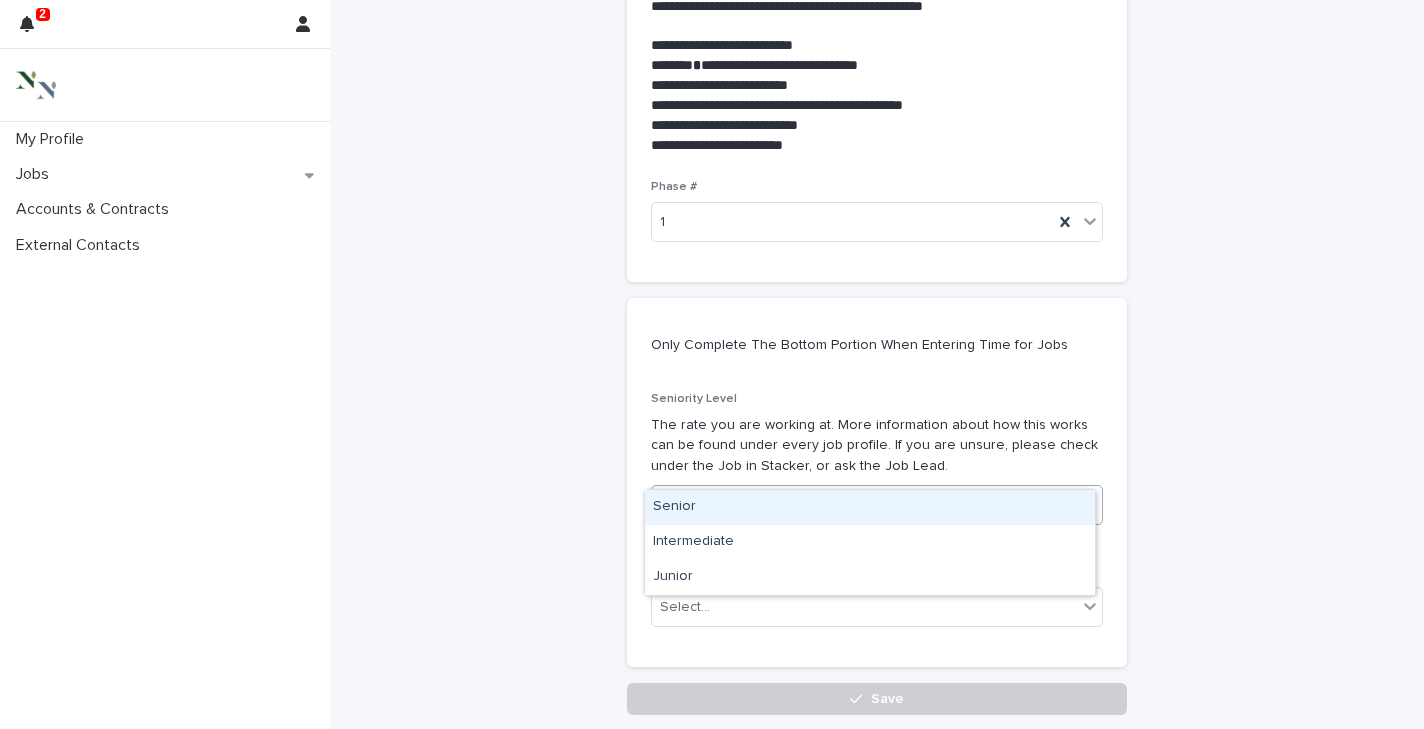 click on "Senior" at bounding box center (870, 507) 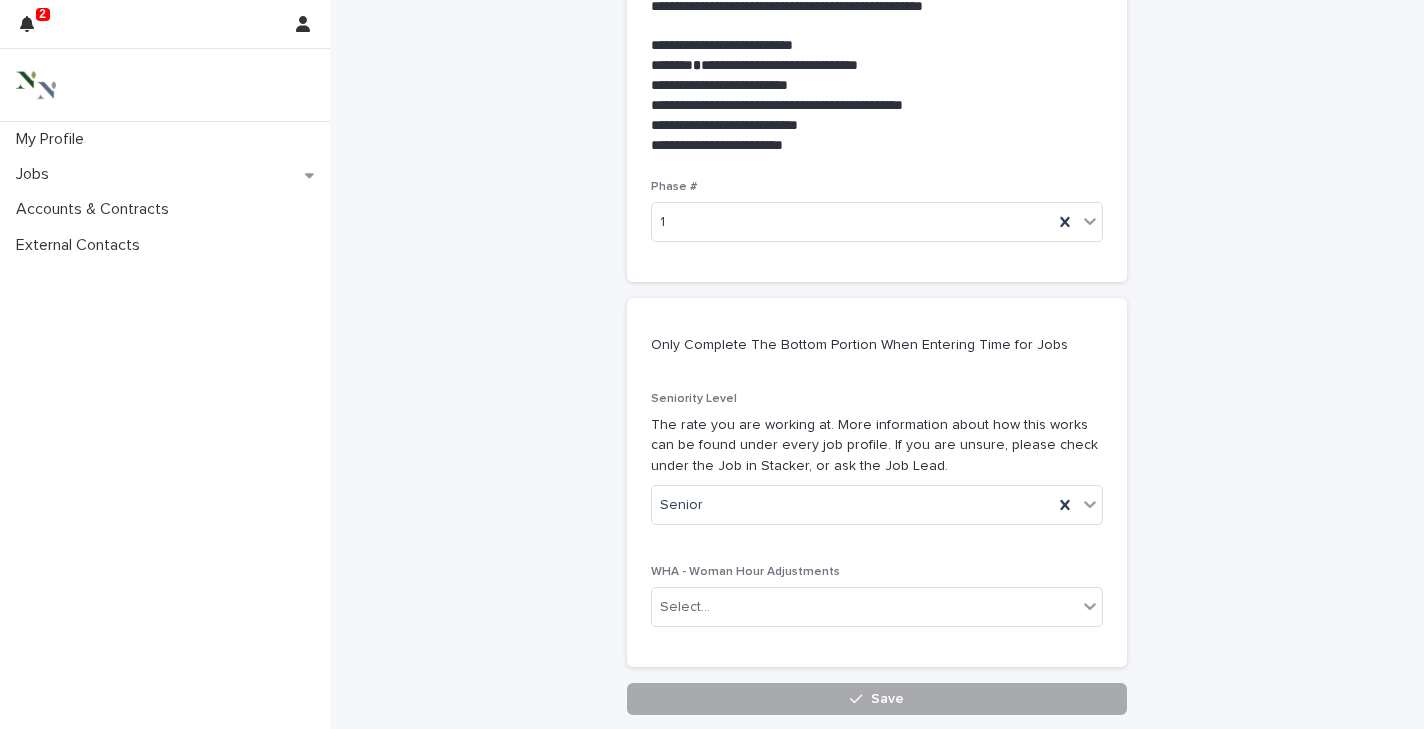 click on "Save" at bounding box center [877, 699] 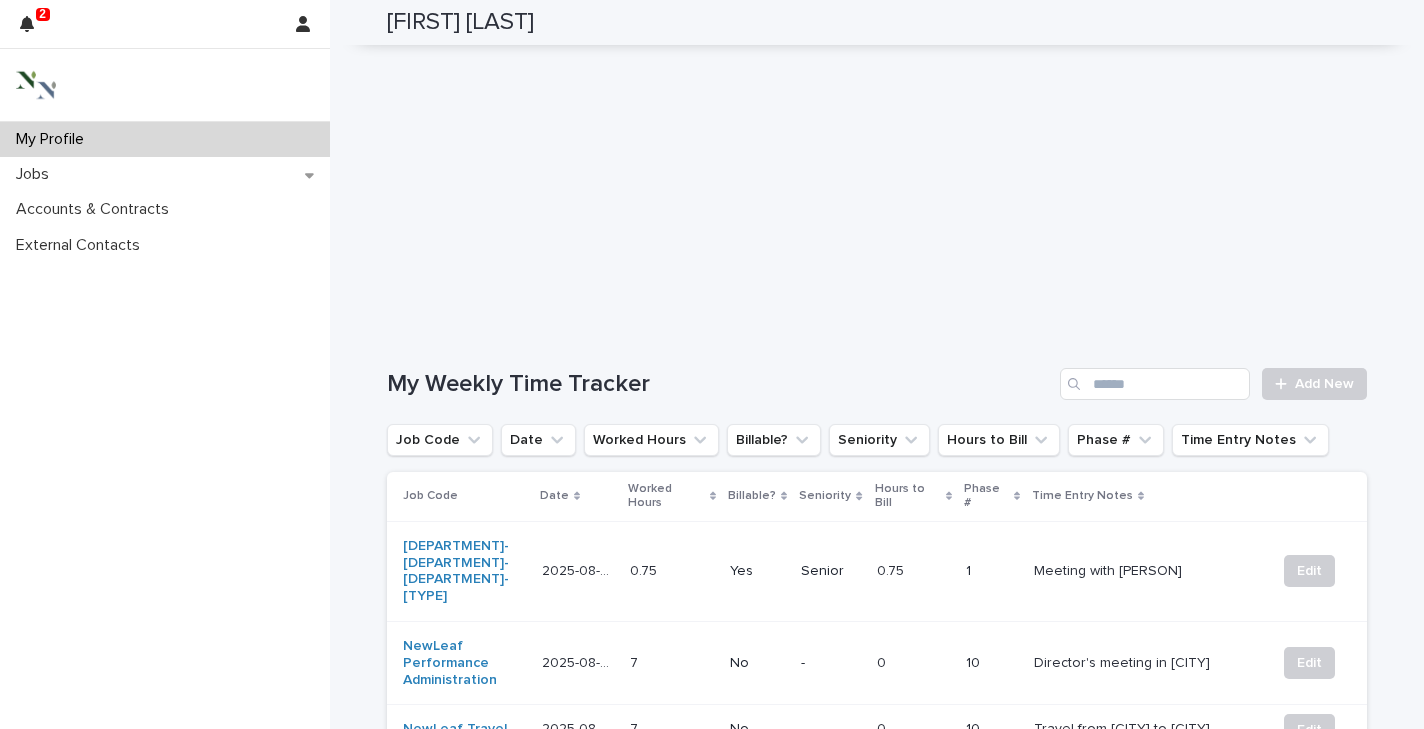 scroll, scrollTop: 496, scrollLeft: 0, axis: vertical 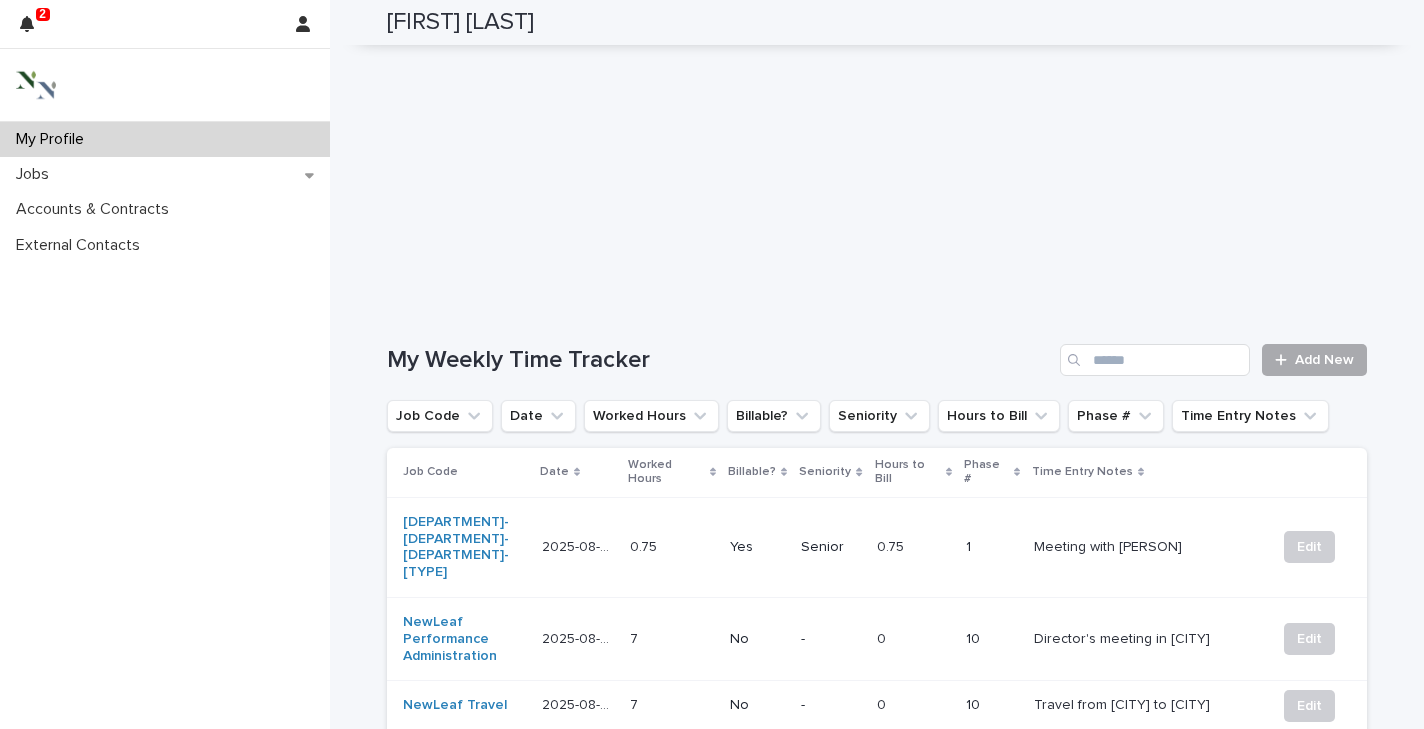 click on "Add New" at bounding box center (1314, 360) 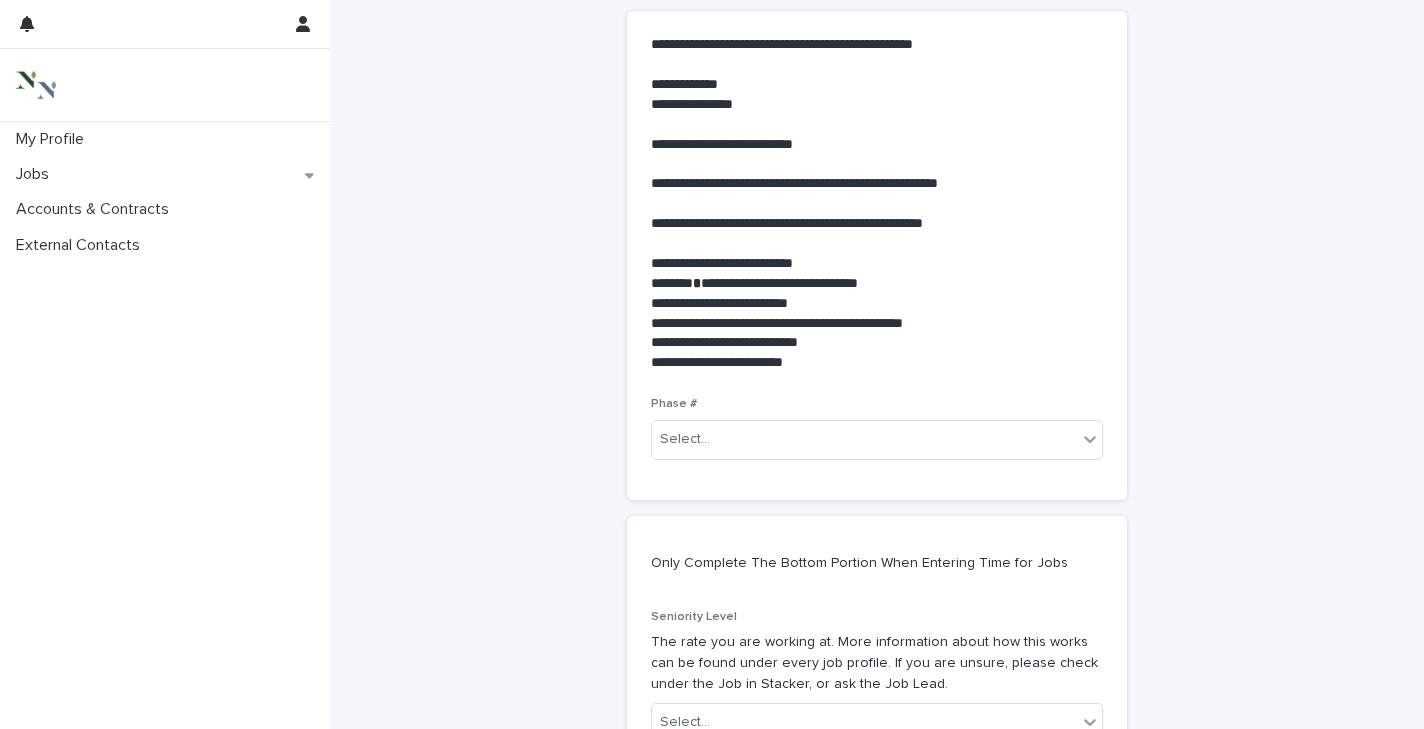 scroll, scrollTop: 0, scrollLeft: 0, axis: both 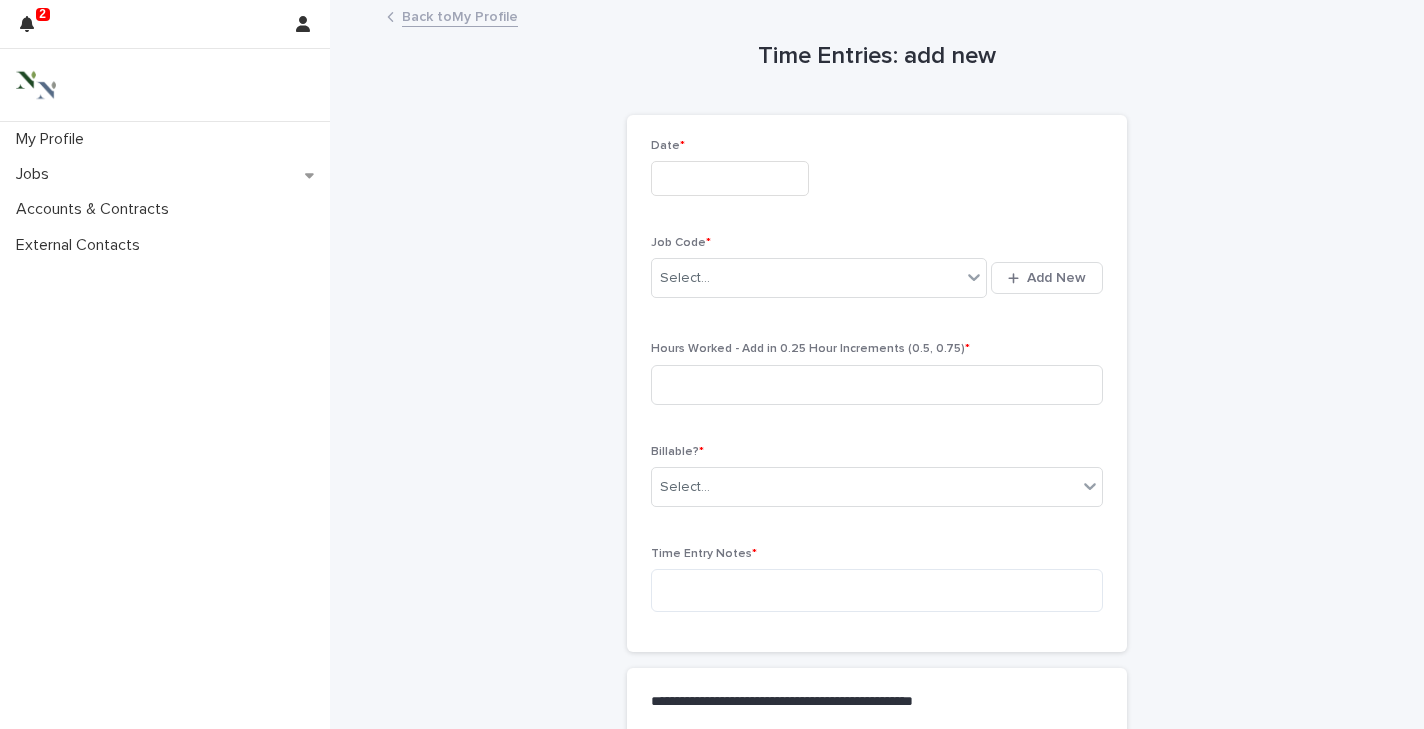 click at bounding box center [730, 178] 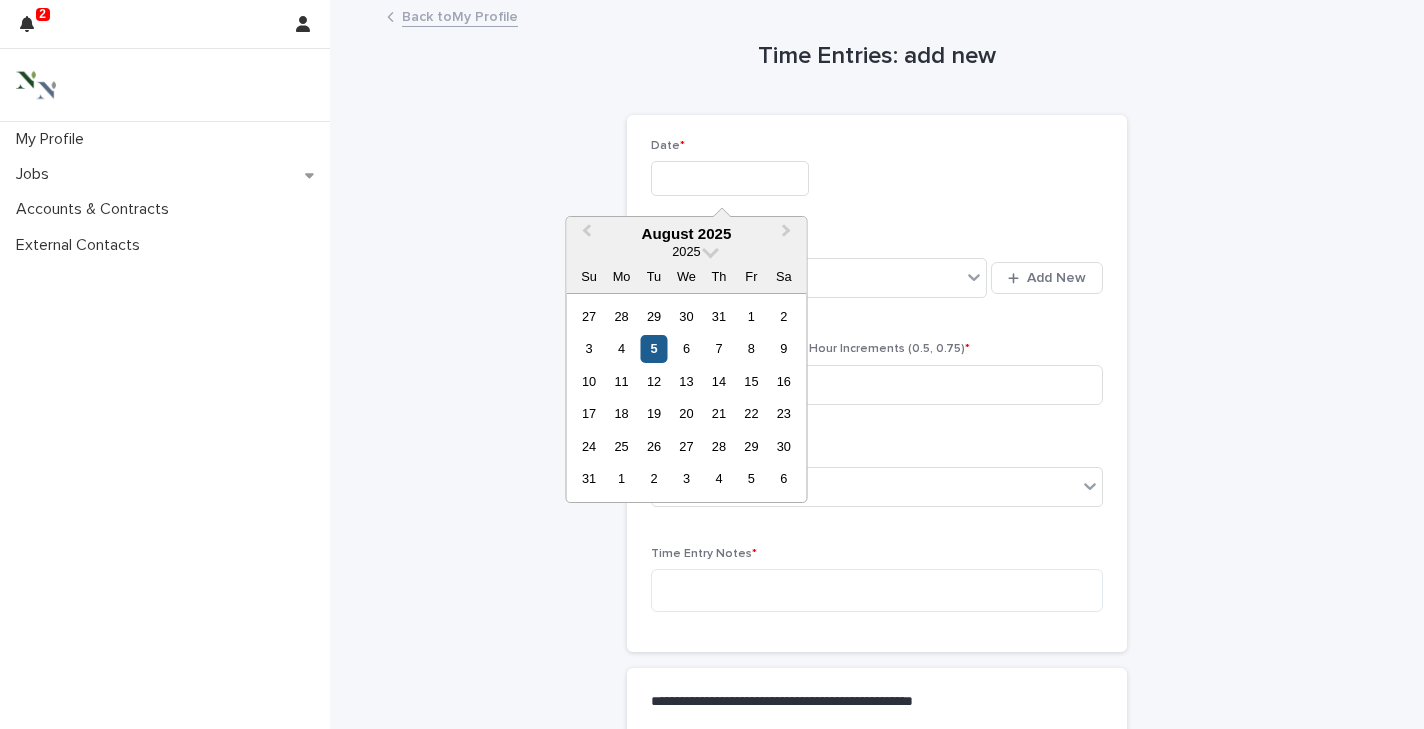 click on "5" at bounding box center [653, 348] 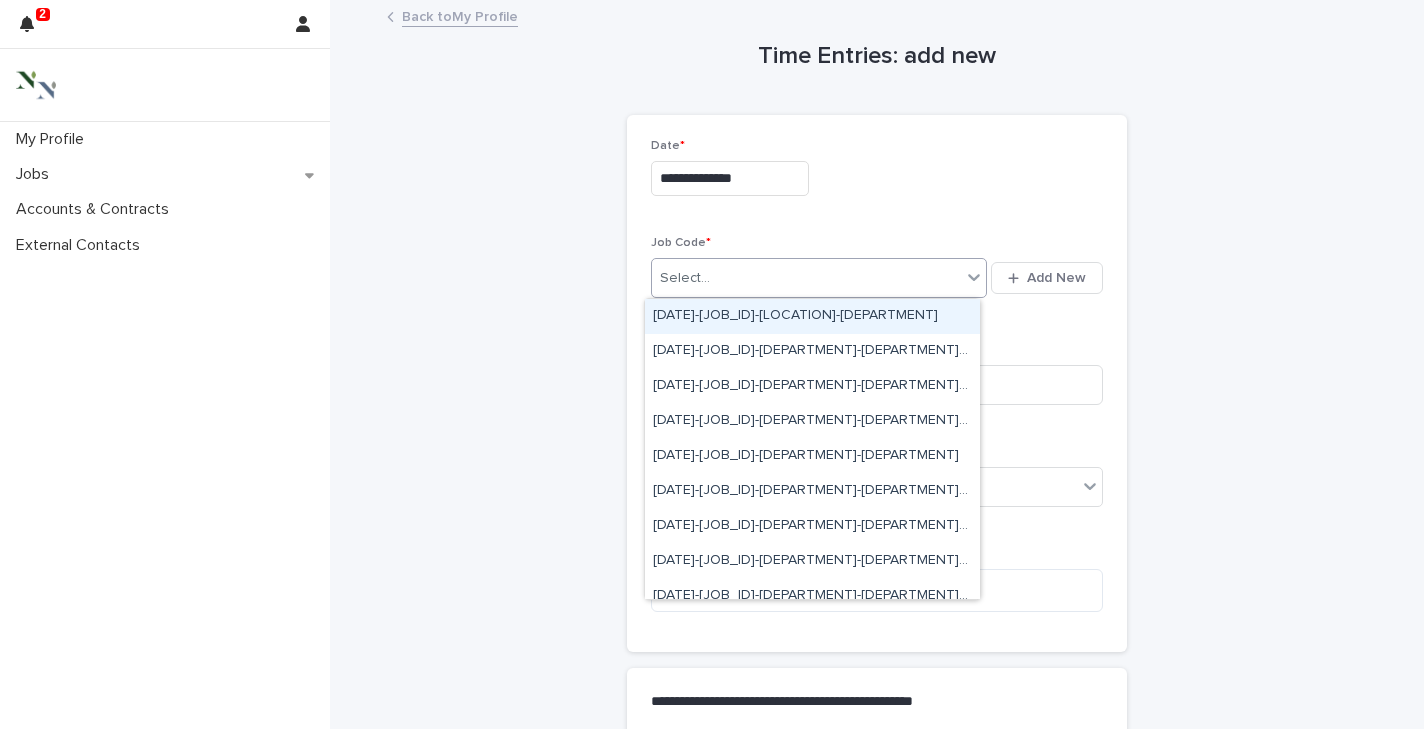 click on "Select..." at bounding box center [806, 278] 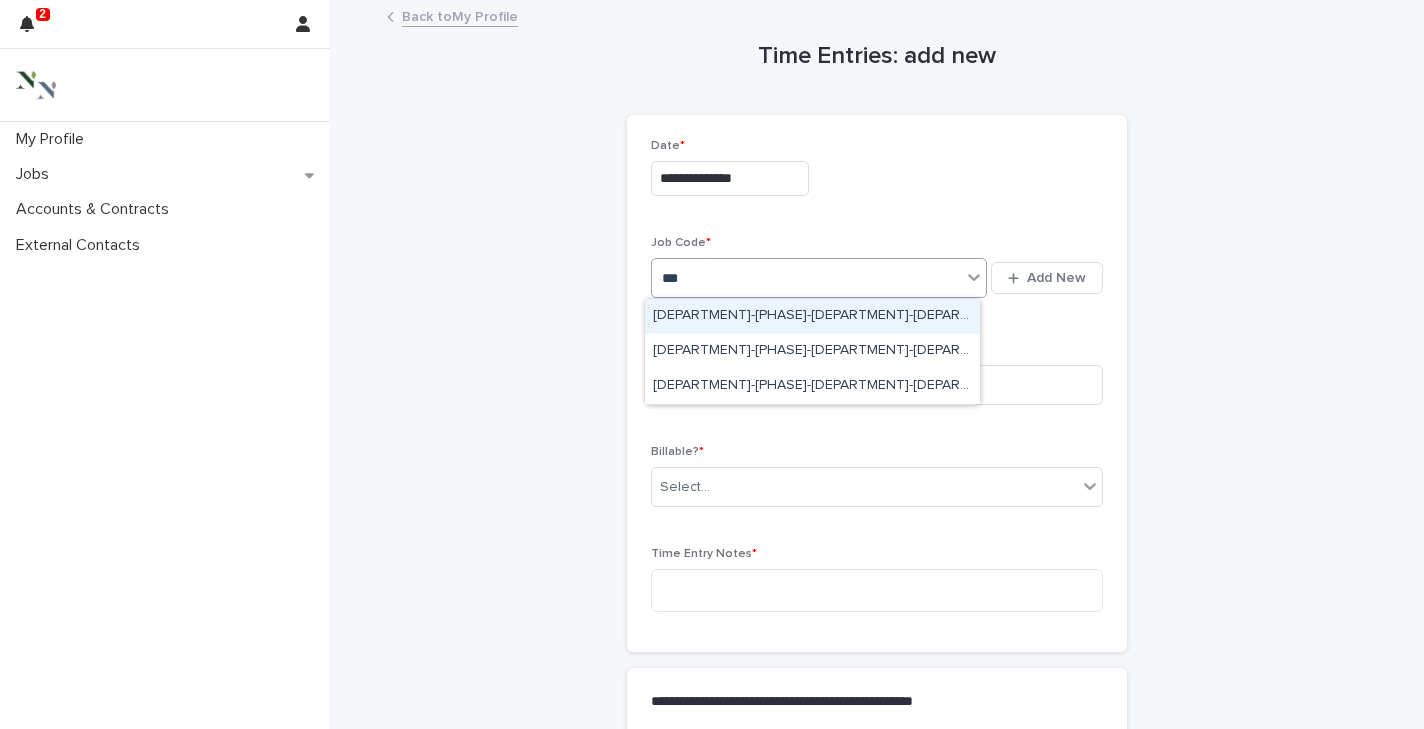 type on "****" 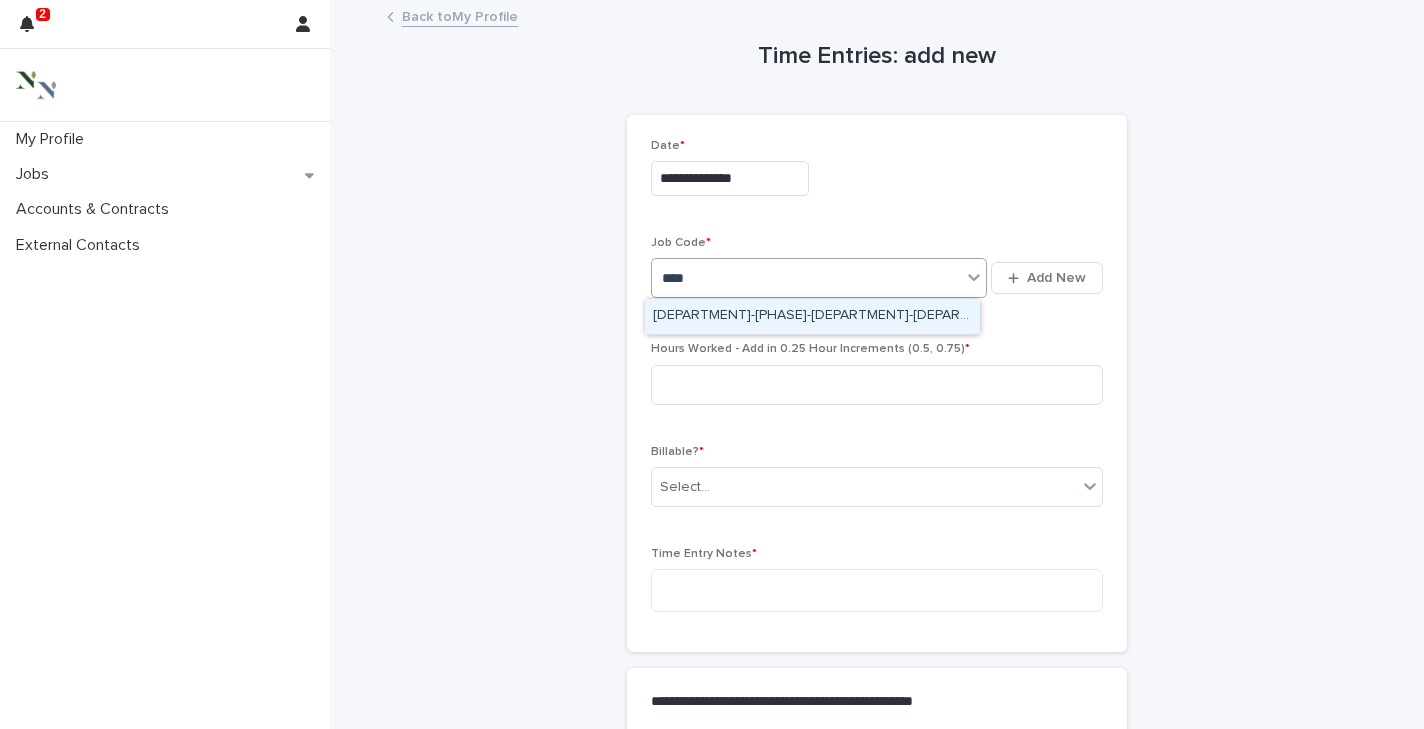 click on "[DEPARTMENT]-[PHASE]-[DEPARTMENT]-[DEPARTMENT]-[TYPE]" at bounding box center (812, 316) 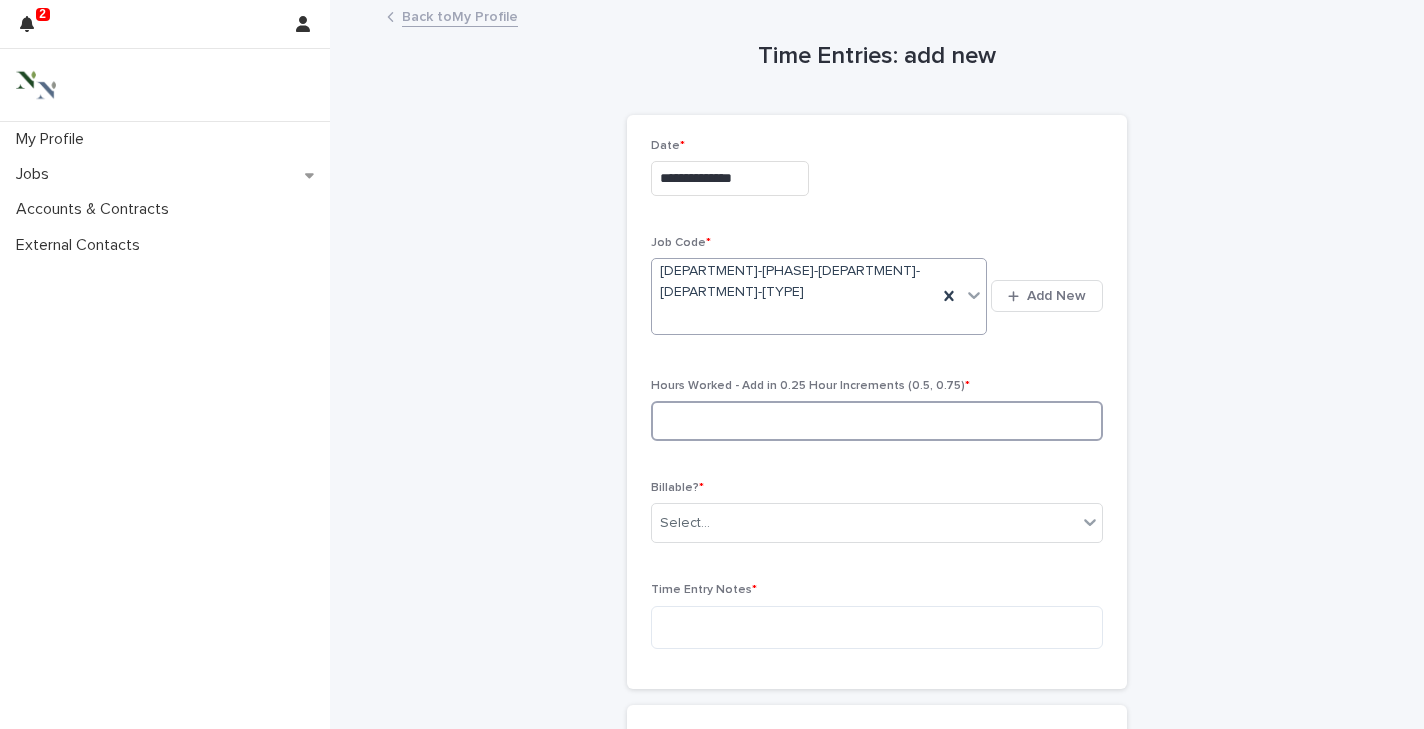 click at bounding box center (877, 421) 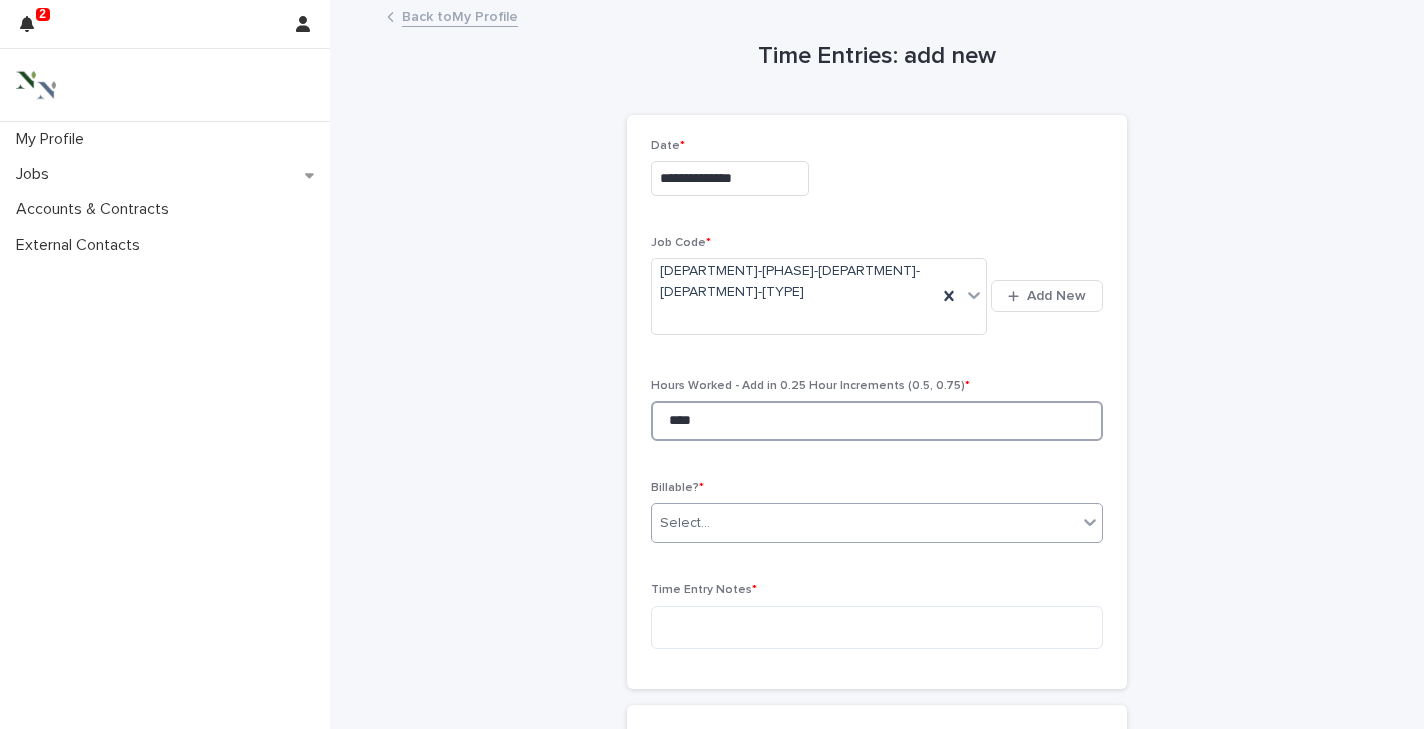 type on "****" 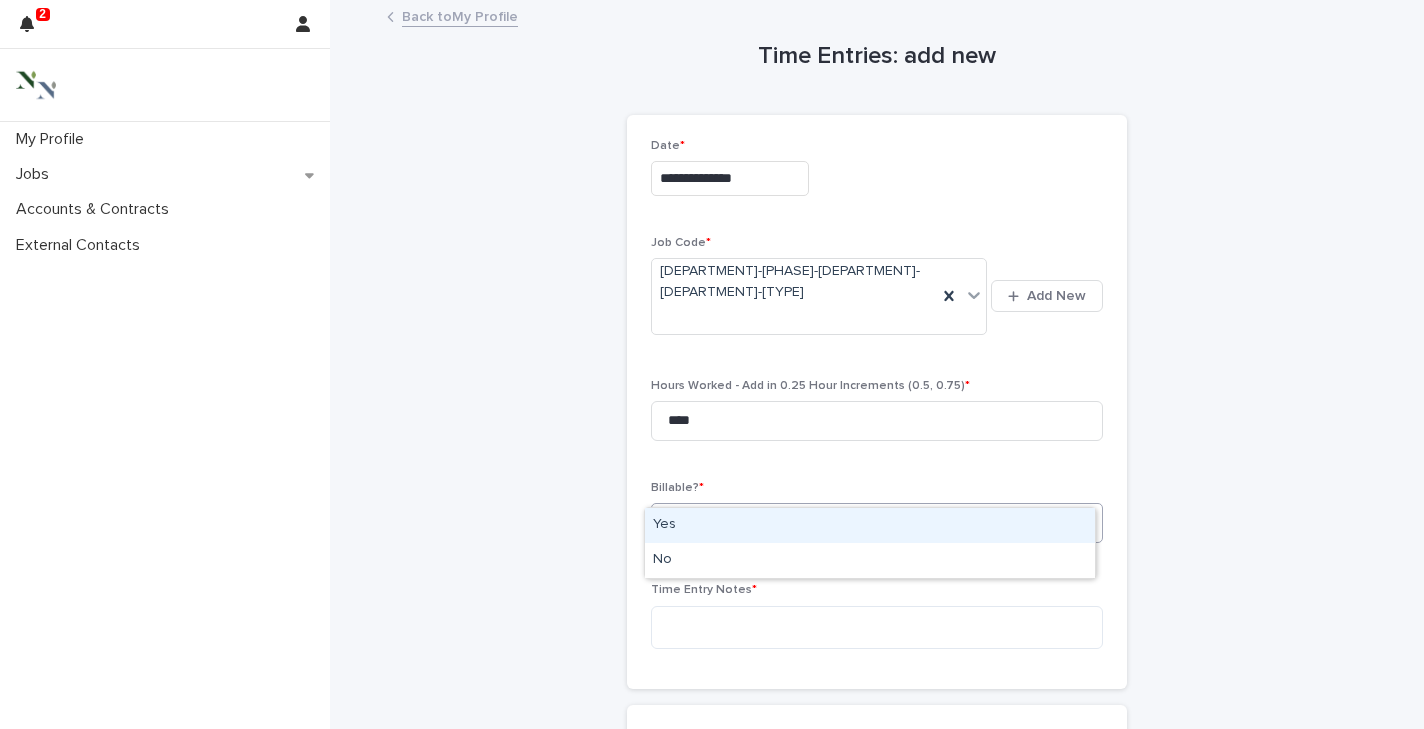 click on "Select..." at bounding box center [864, 523] 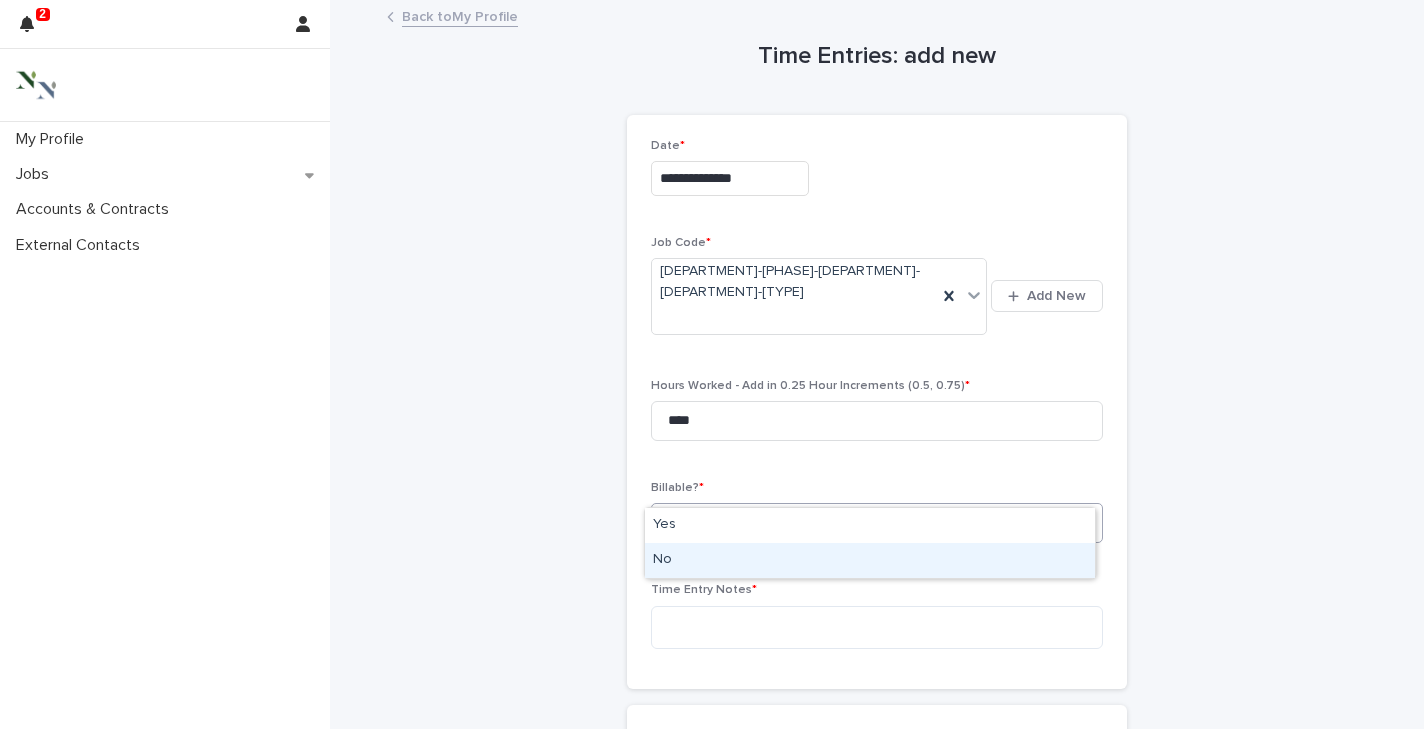 click on "No" at bounding box center [870, 560] 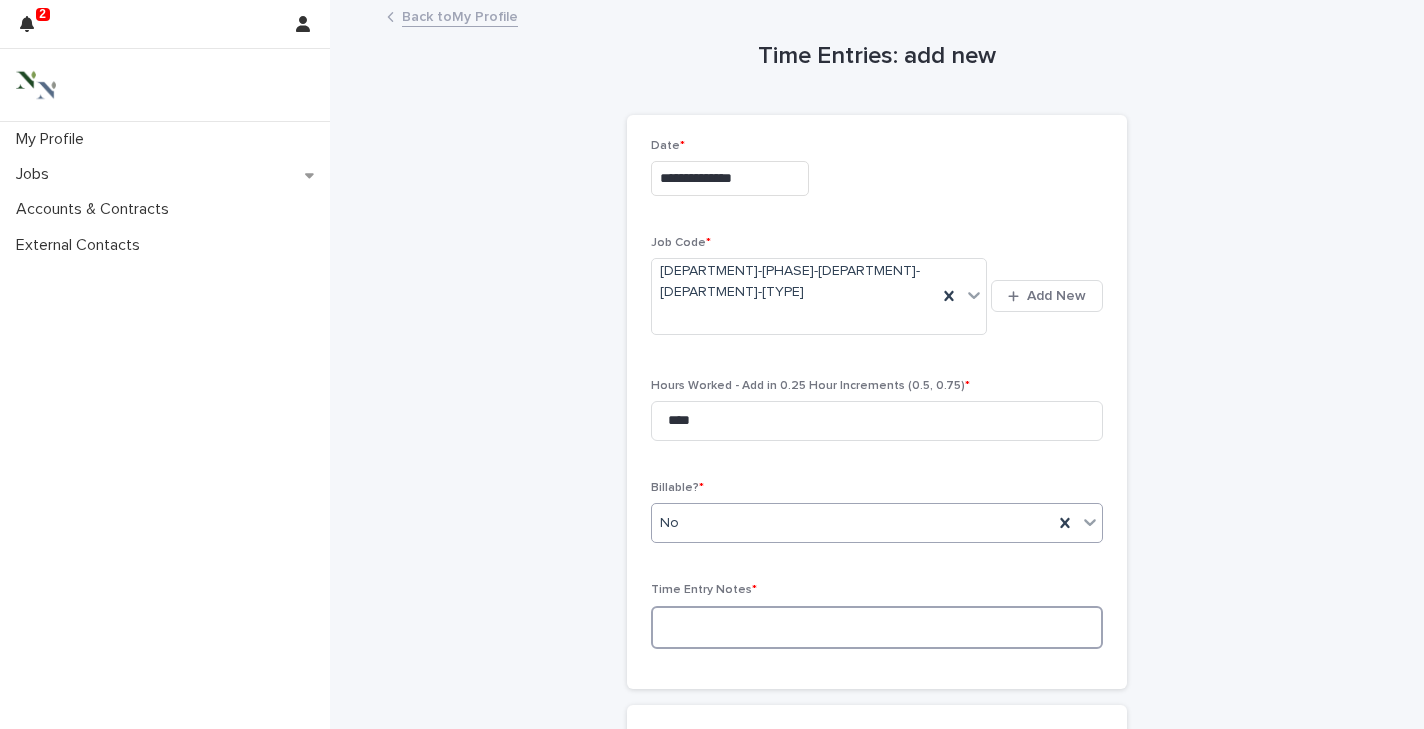 click at bounding box center [877, 627] 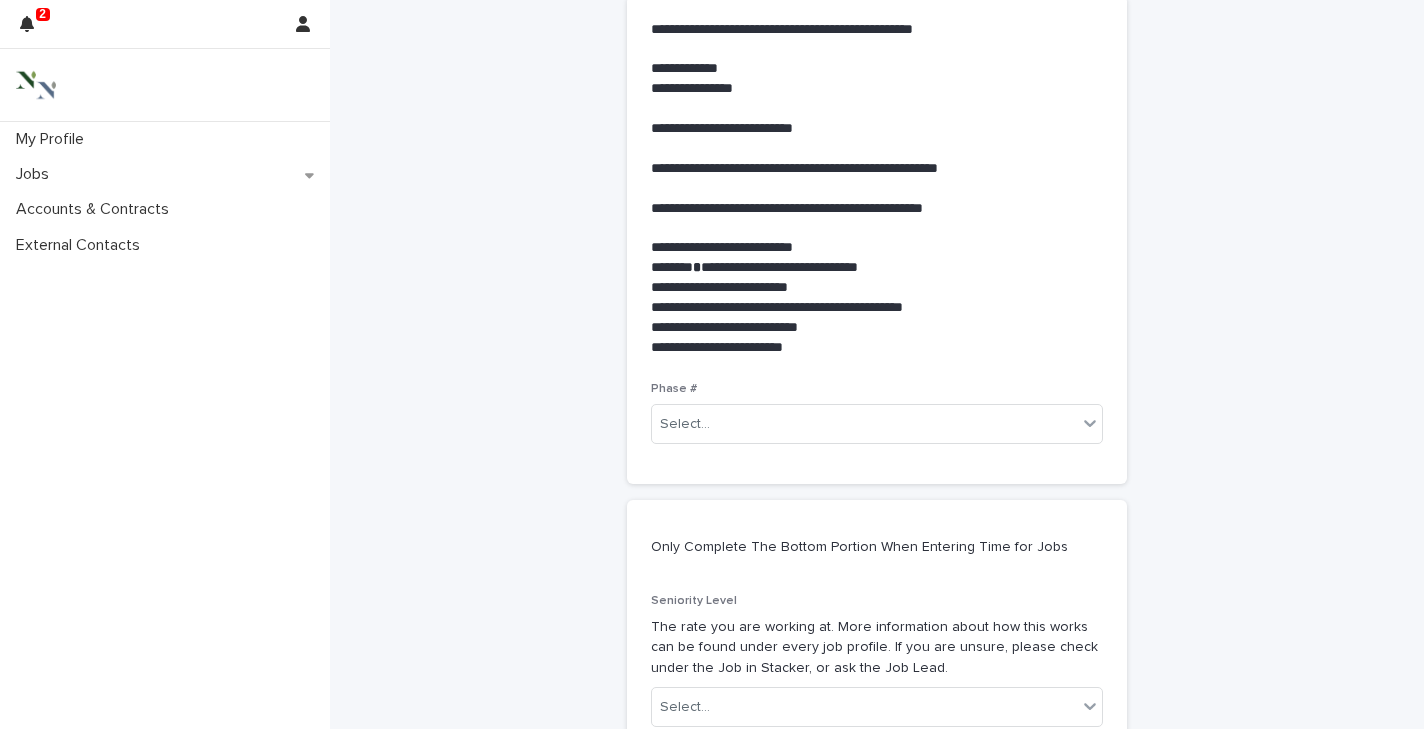 scroll, scrollTop: 716, scrollLeft: 0, axis: vertical 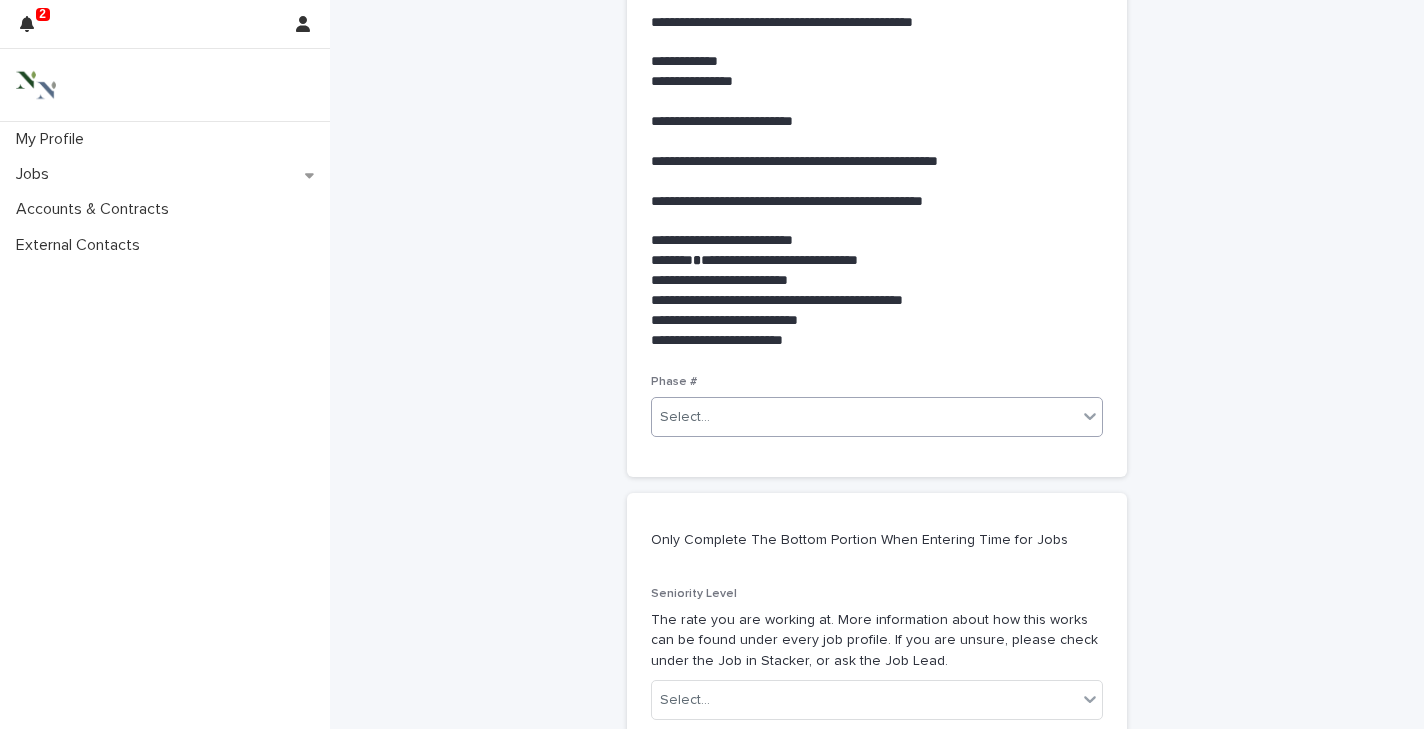 type on "**********" 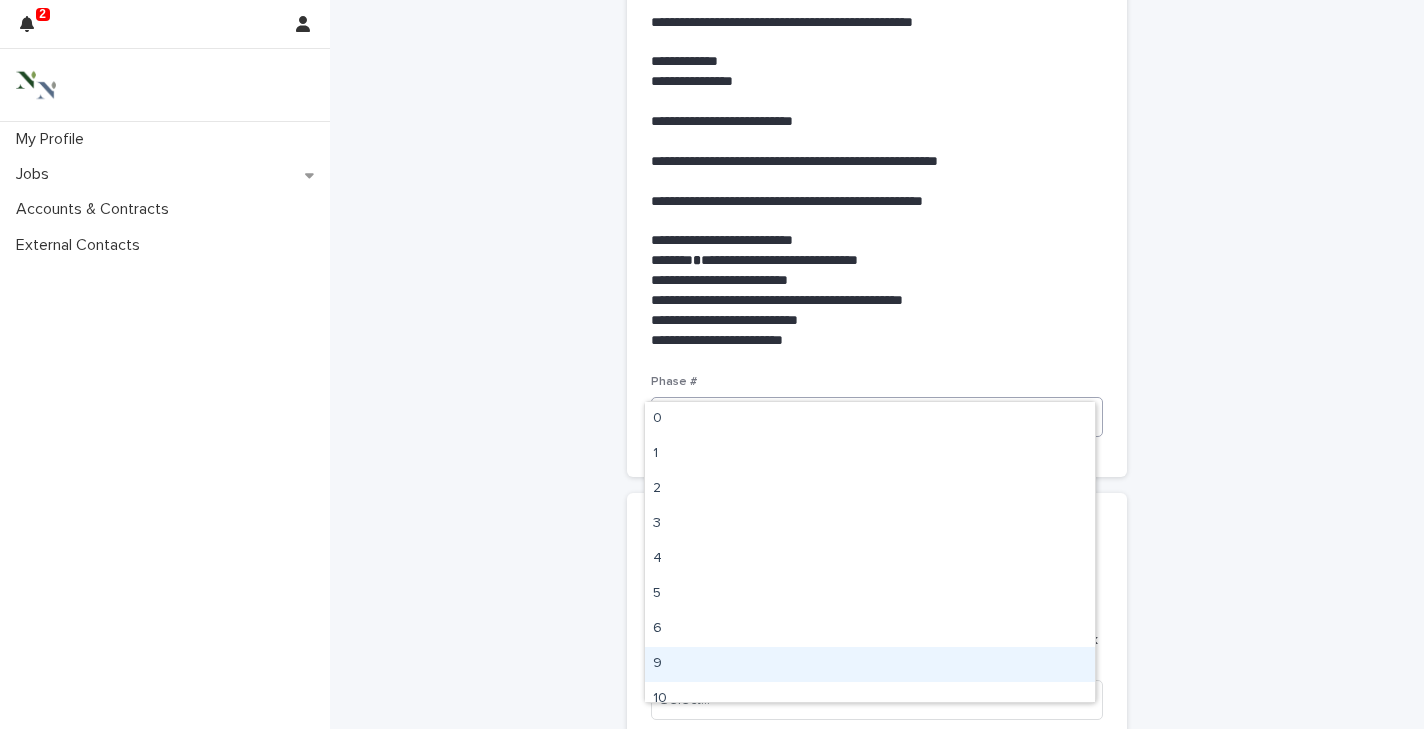 click on "9" at bounding box center [870, 664] 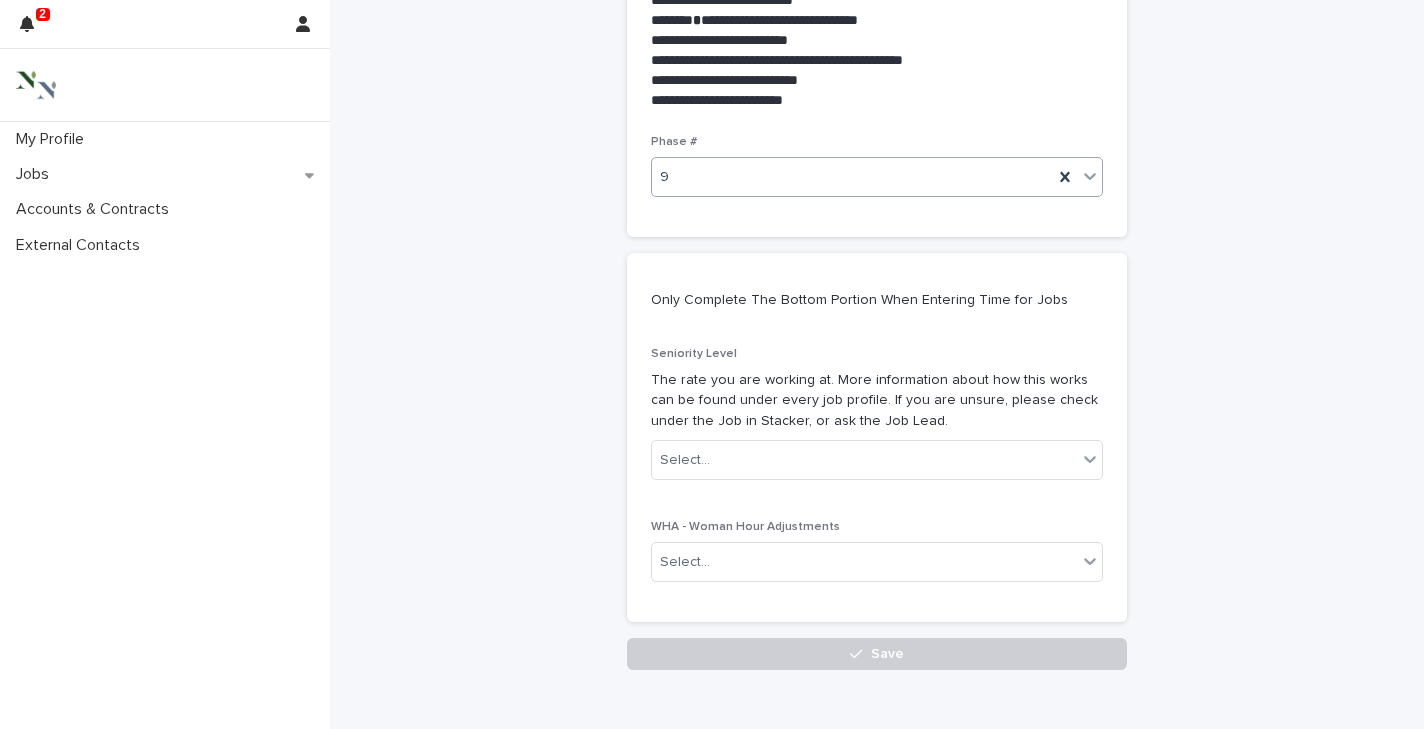 scroll, scrollTop: 1018, scrollLeft: 0, axis: vertical 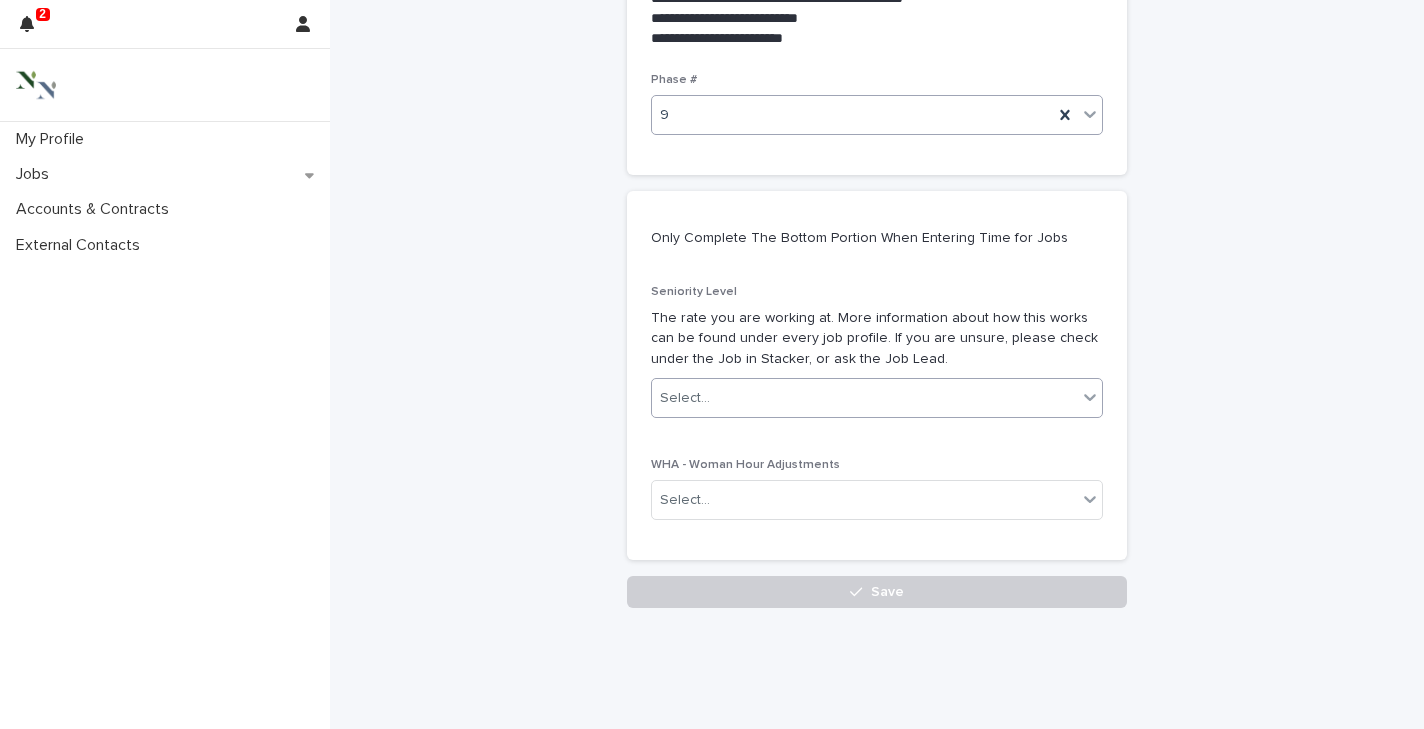 click on "Select..." at bounding box center (685, 398) 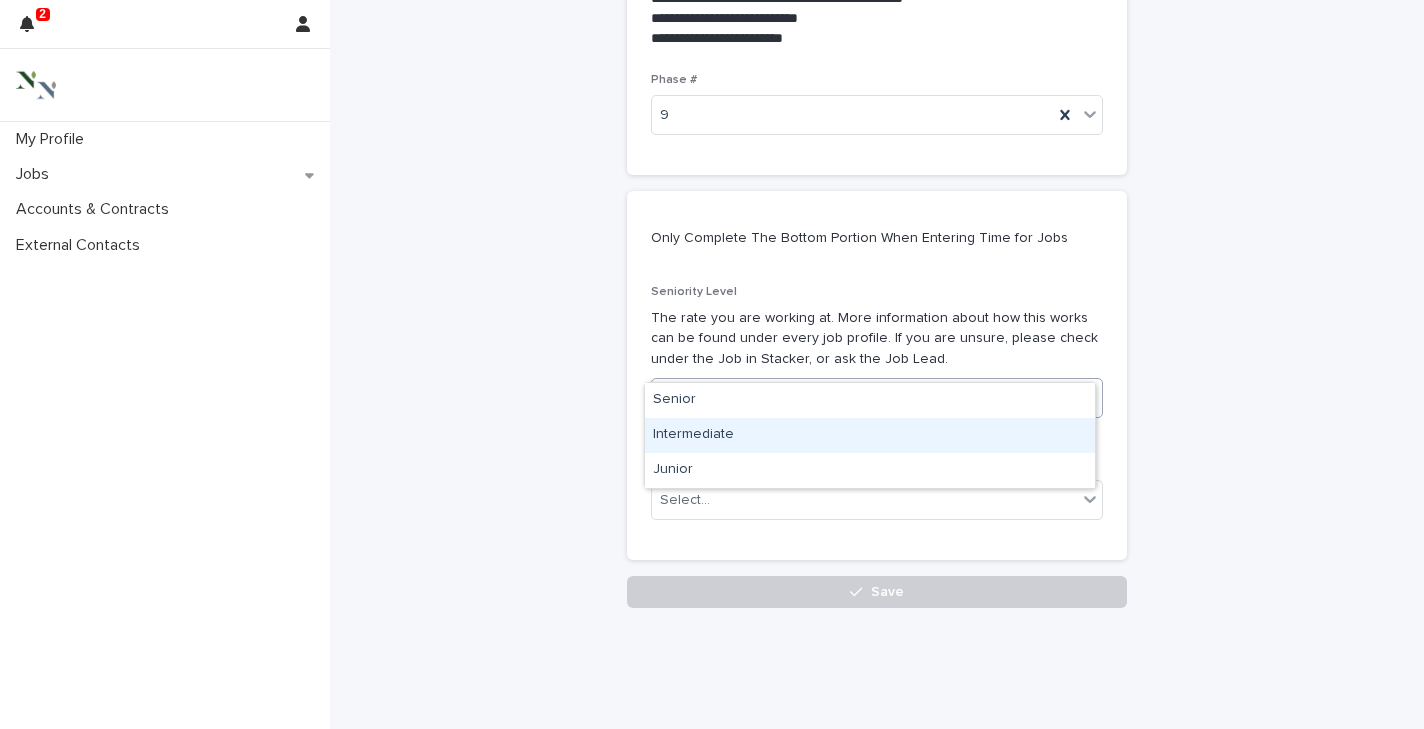 click on "Intermediate" at bounding box center [870, 435] 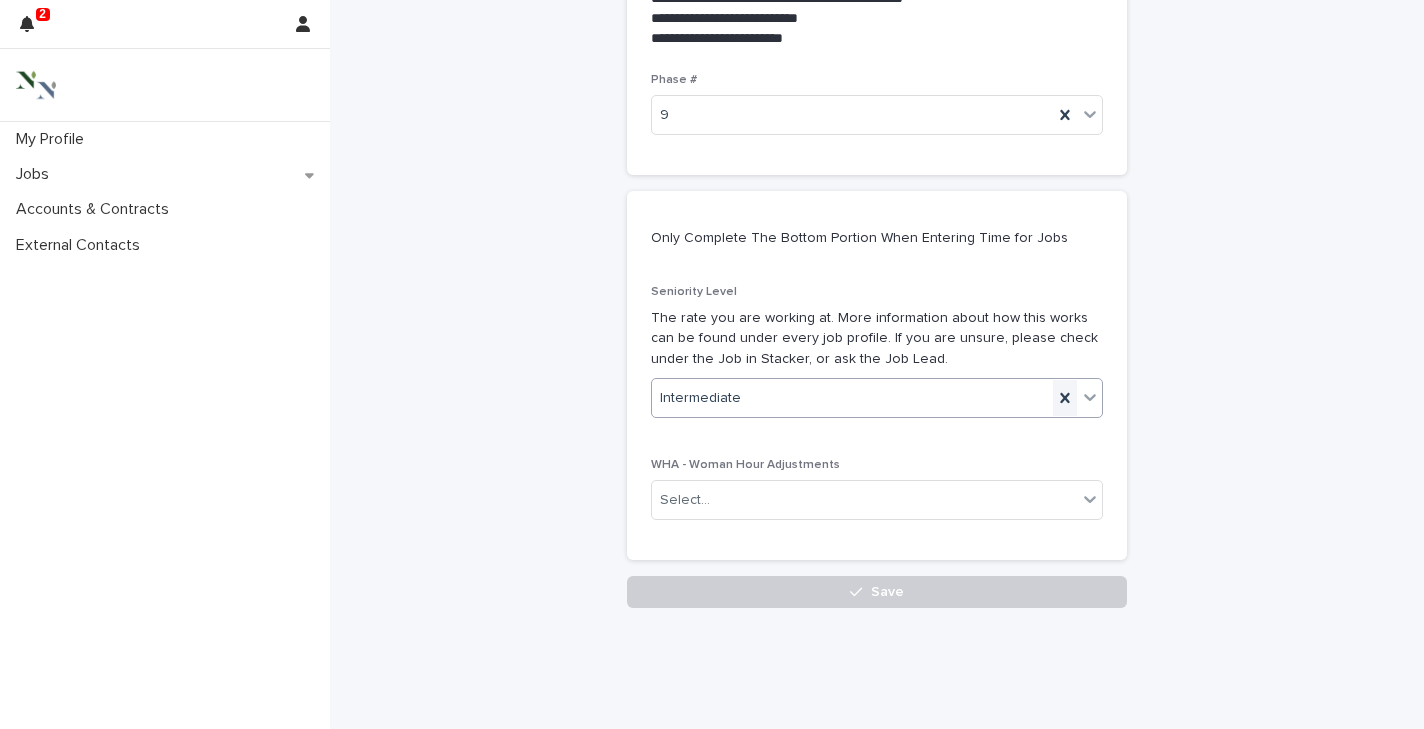 click 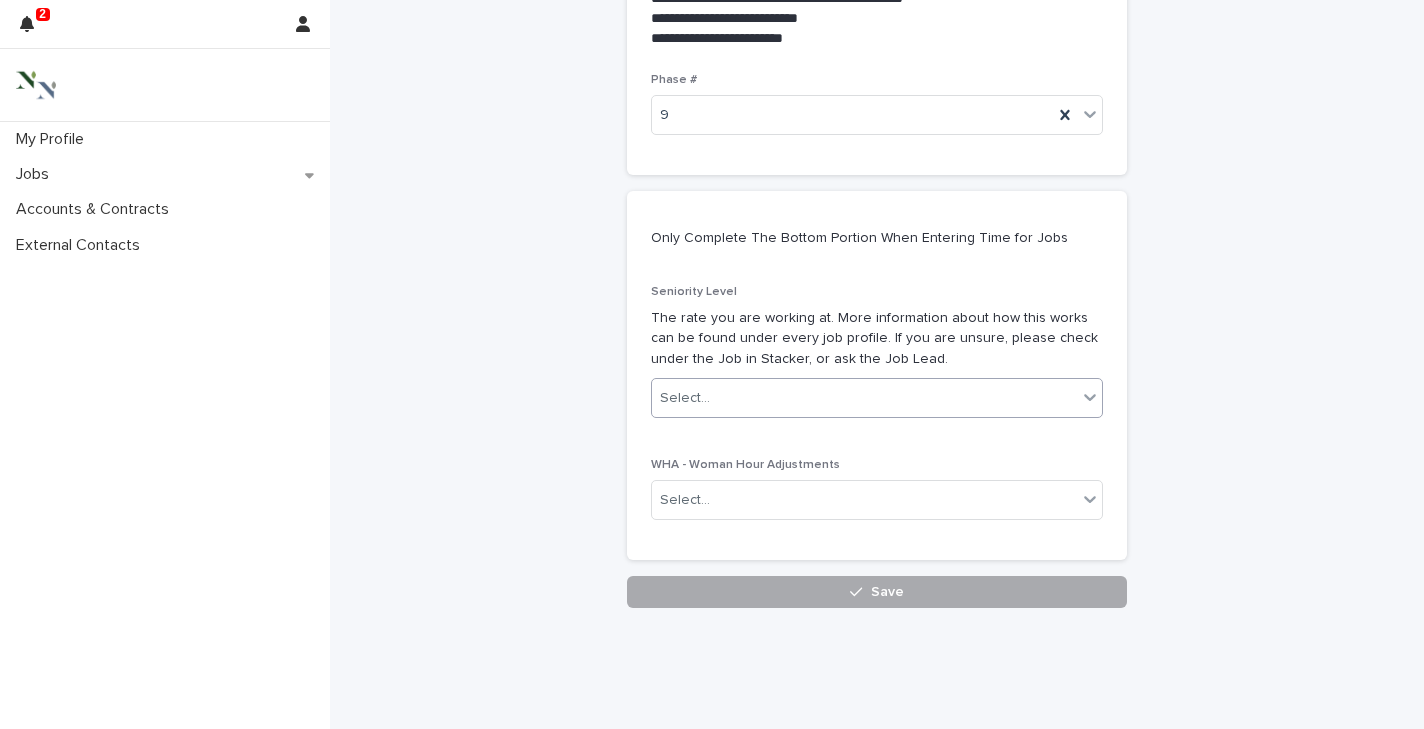 click at bounding box center [860, 592] 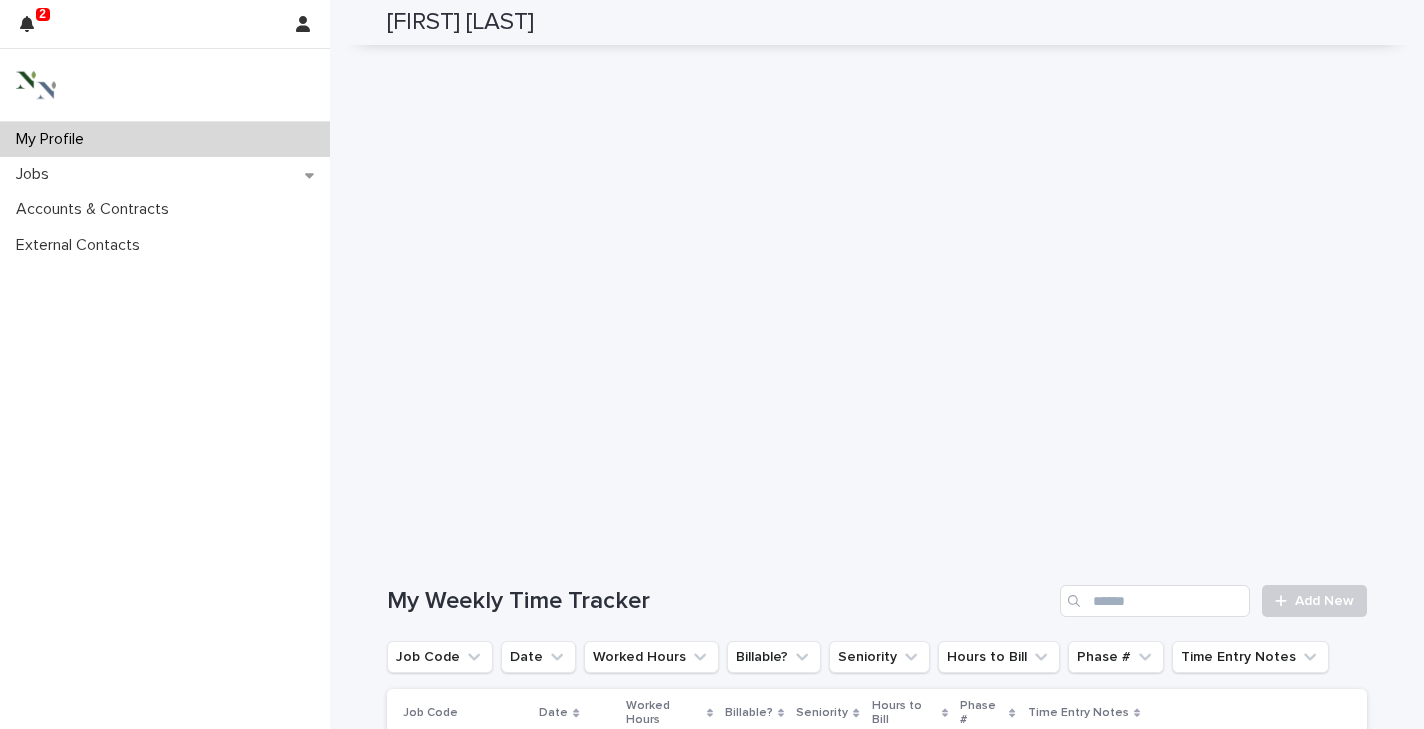 scroll, scrollTop: 288, scrollLeft: 0, axis: vertical 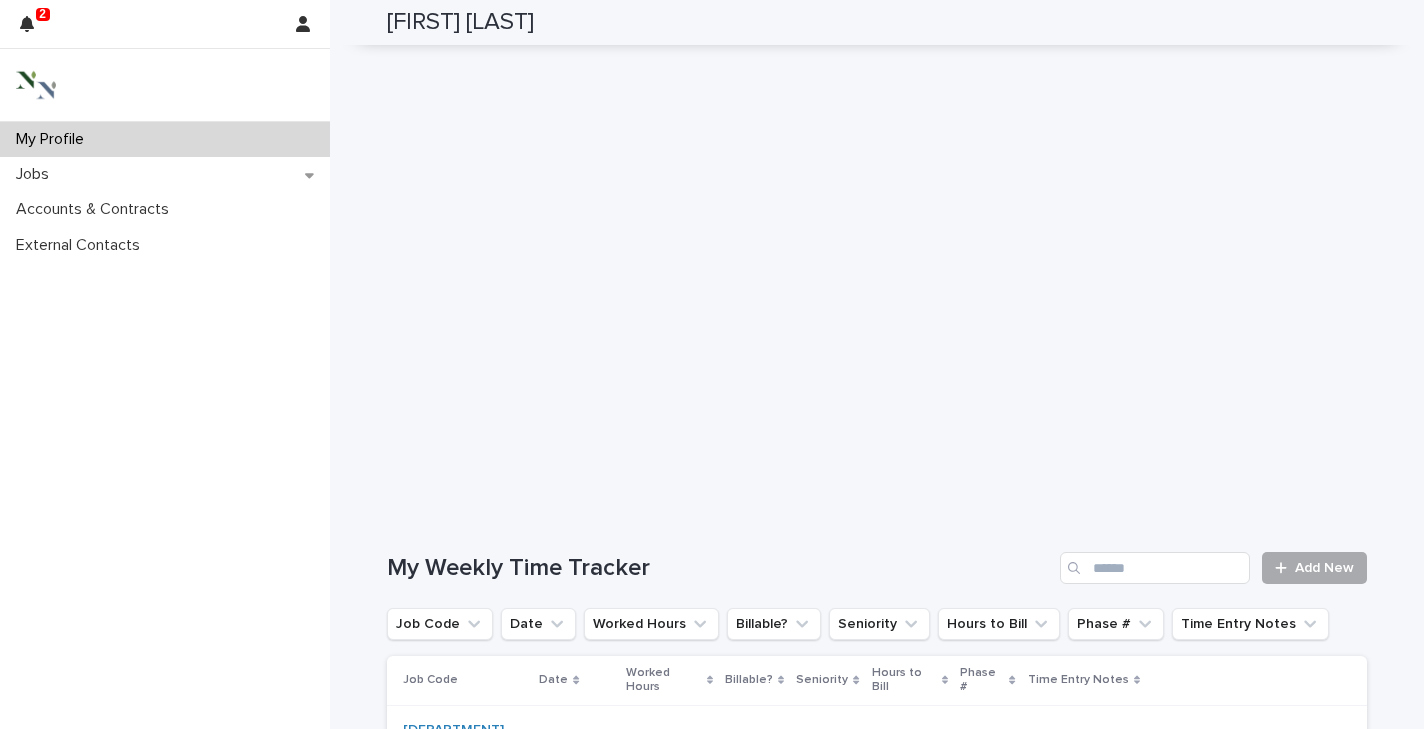 click on "Add New" at bounding box center [1324, 568] 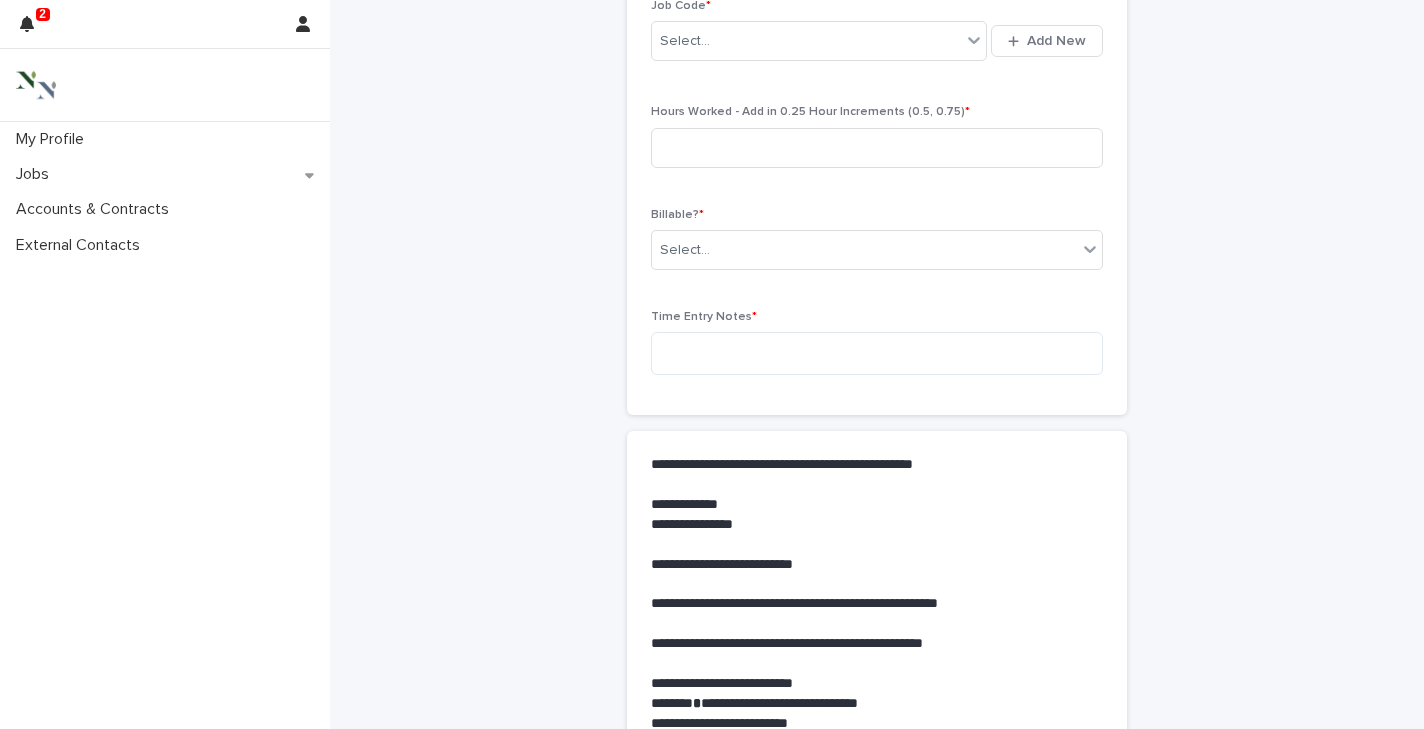 scroll, scrollTop: 0, scrollLeft: 0, axis: both 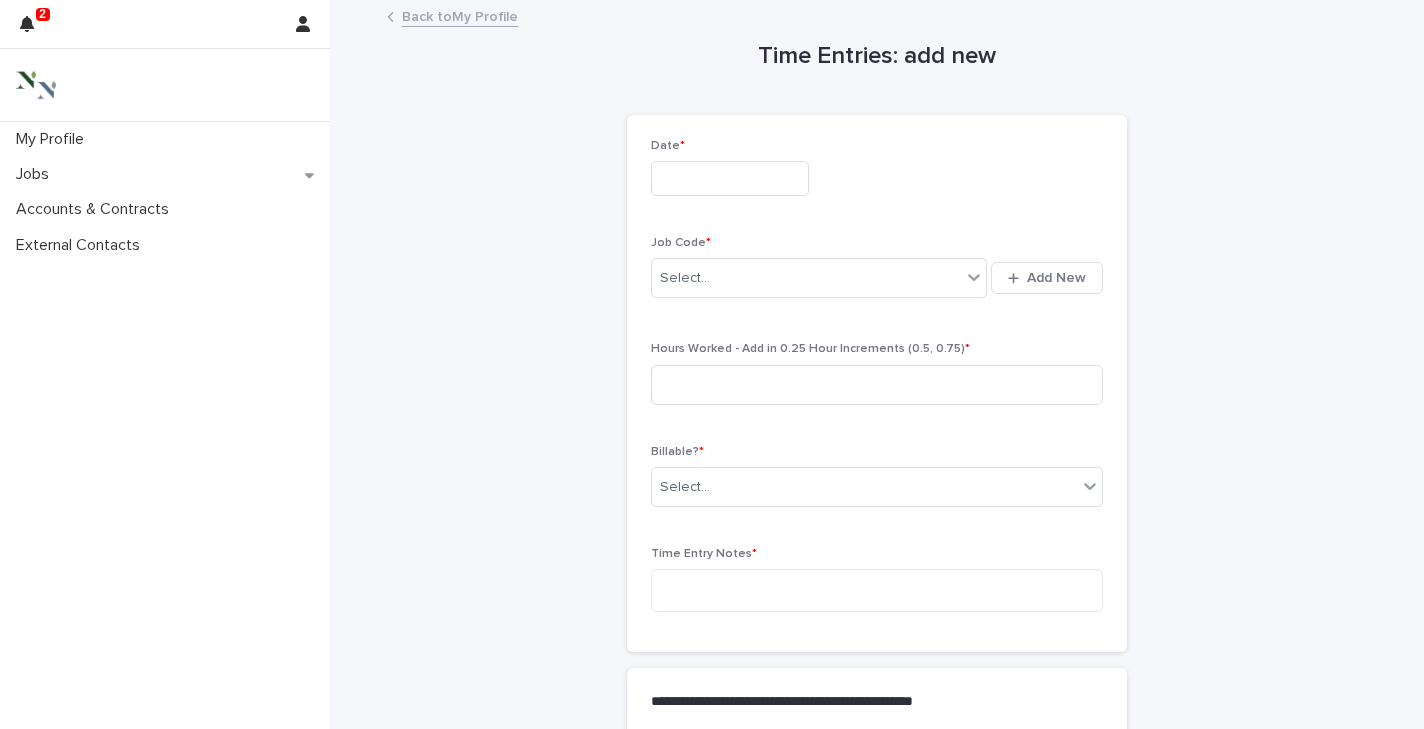 click at bounding box center [730, 178] 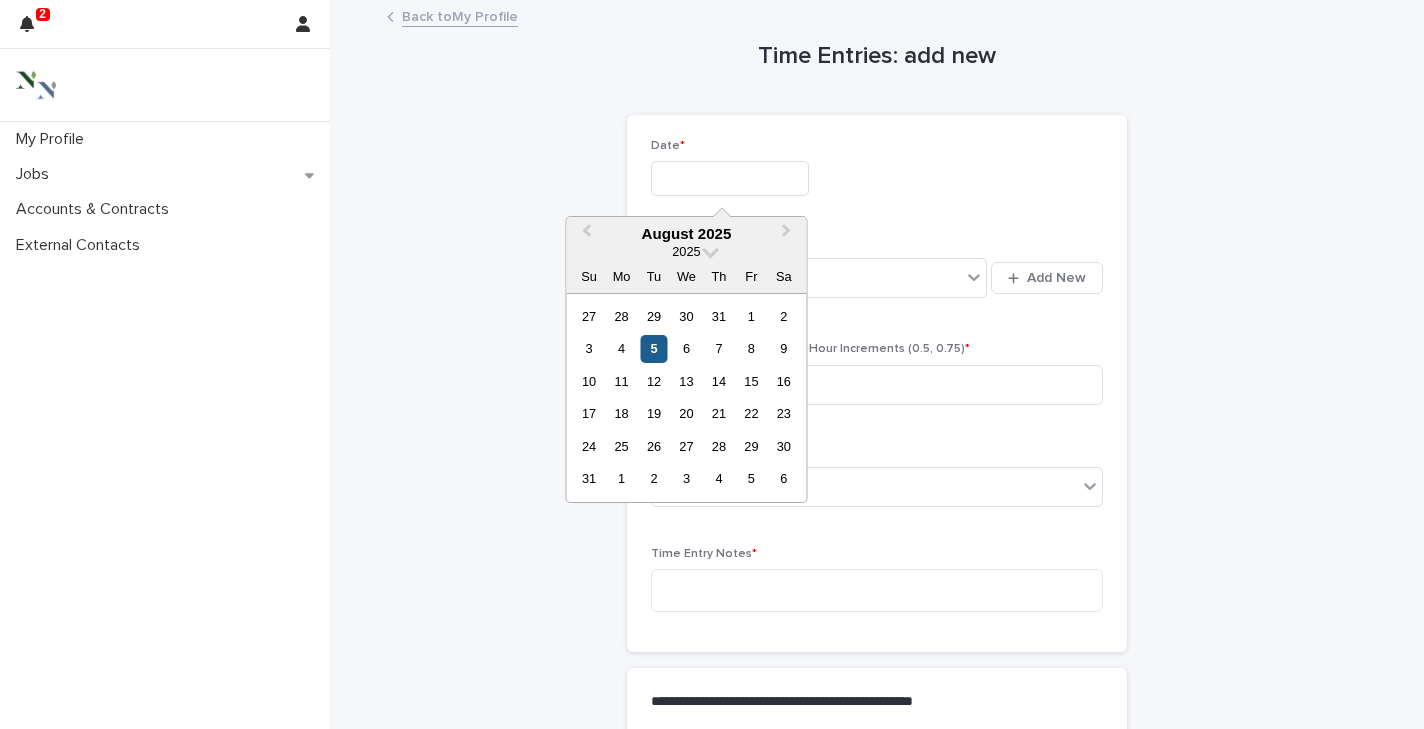 click on "5" at bounding box center (653, 348) 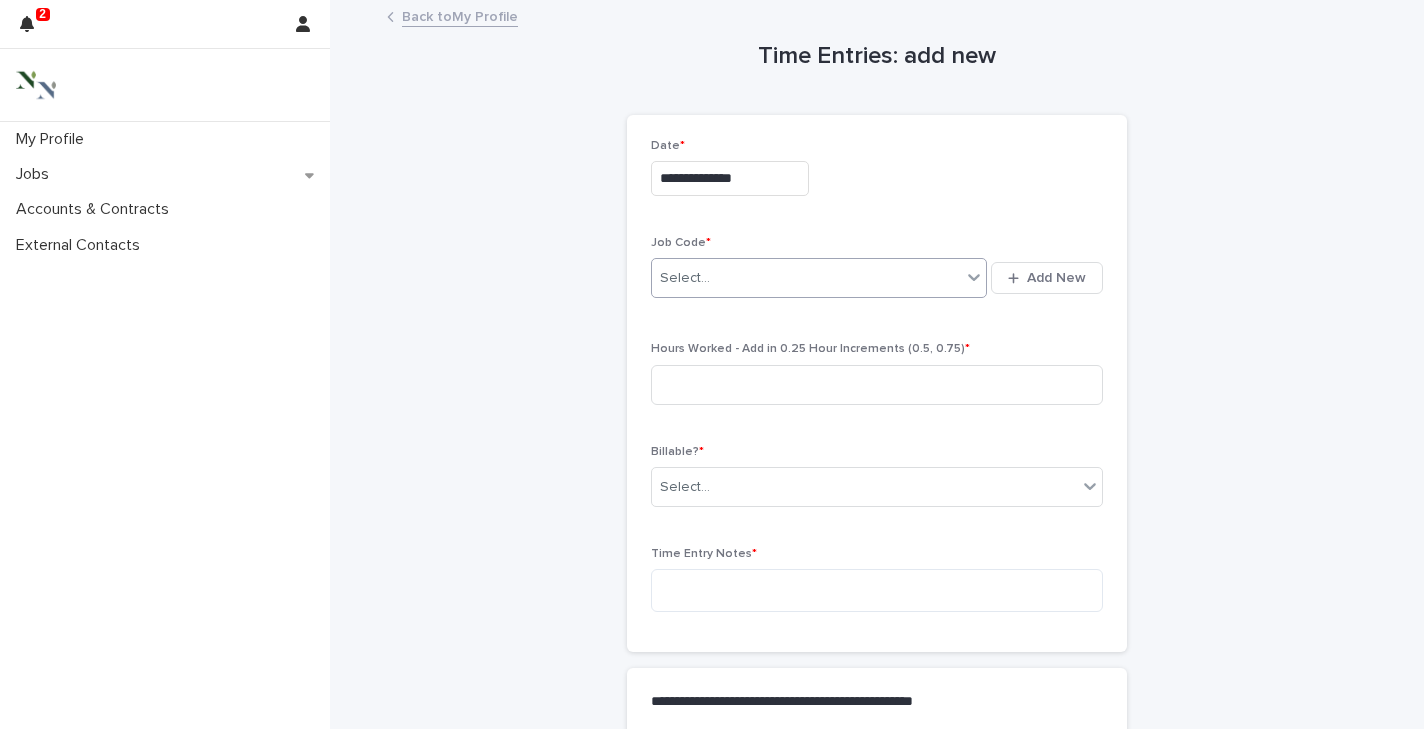 click on "Select..." at bounding box center [685, 278] 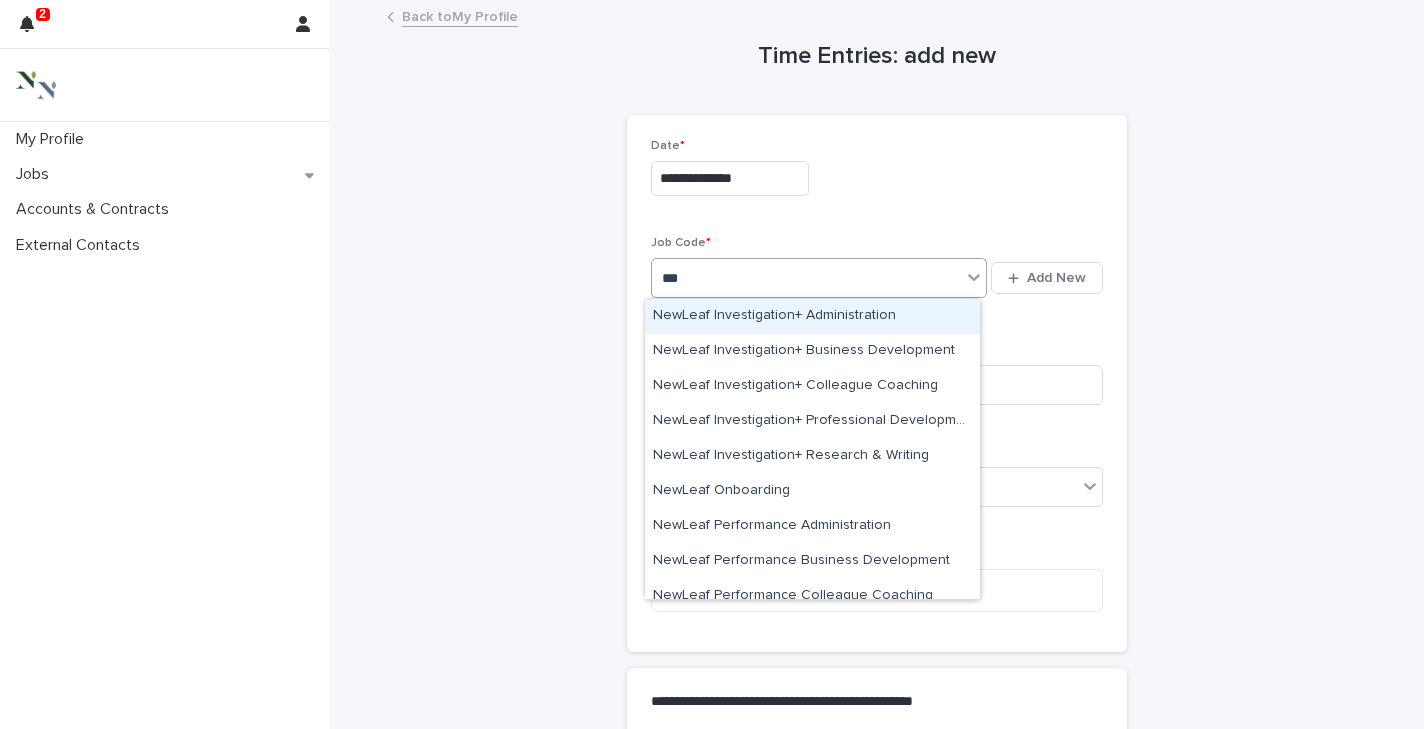 type on "****" 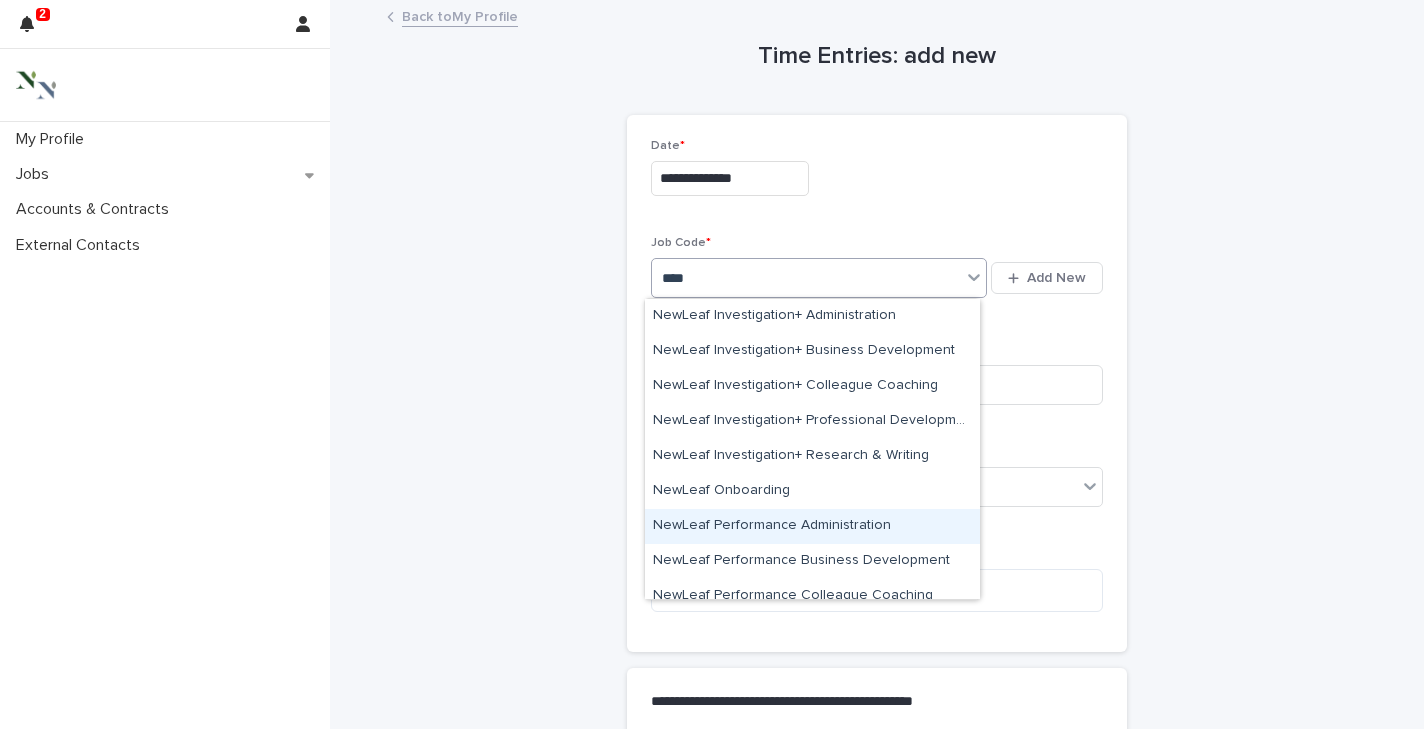 click on "NewLeaf Performance Administration" at bounding box center [812, 526] 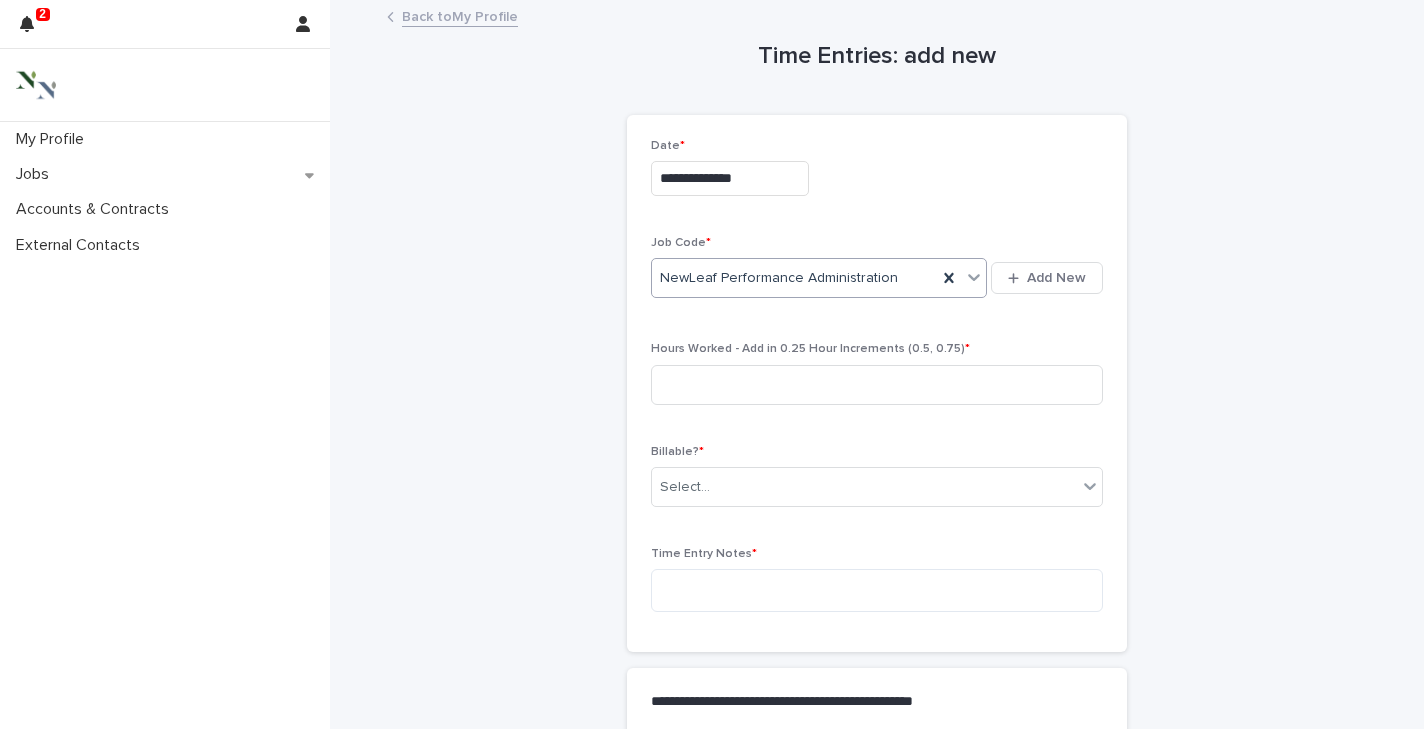 click on "Hours Worked - Add in 0.25 Hour Increments (0.5, 0.75)  *" at bounding box center [810, 349] 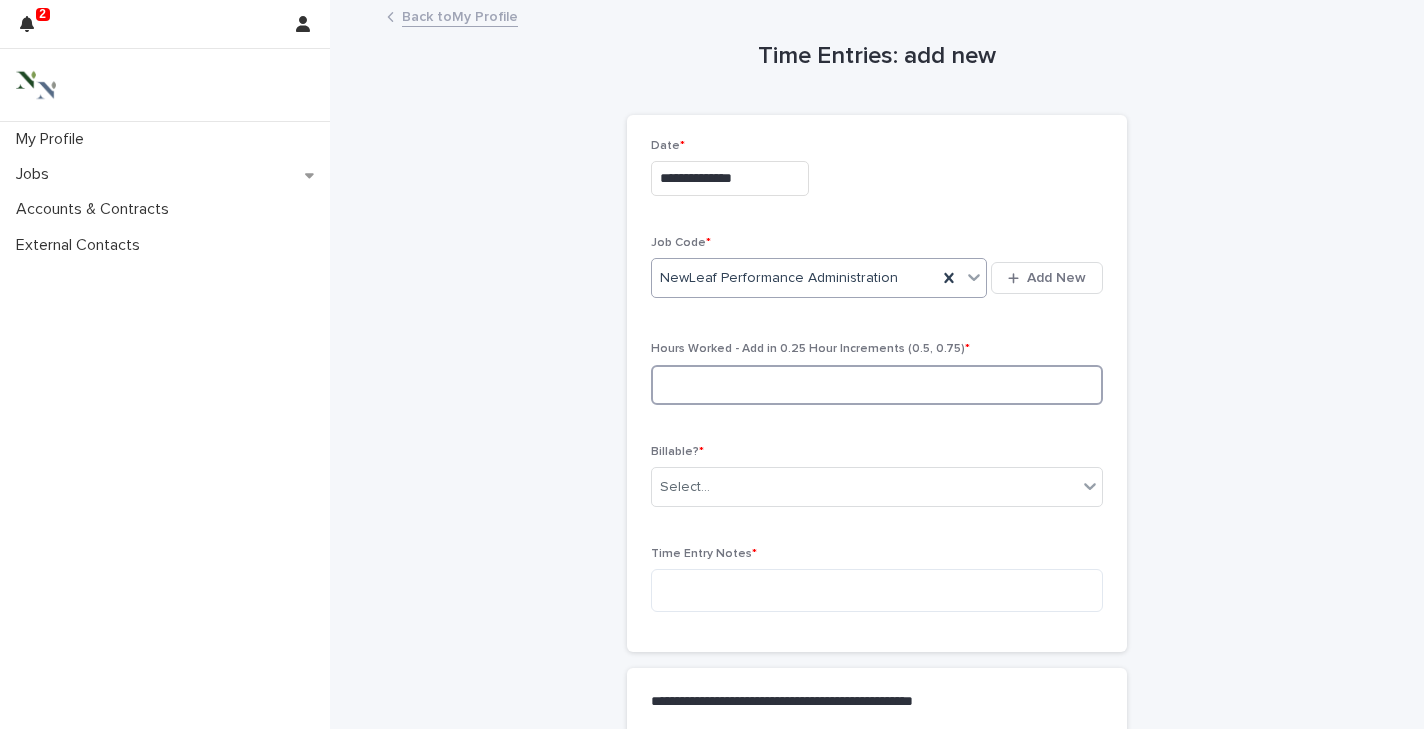 click at bounding box center [877, 385] 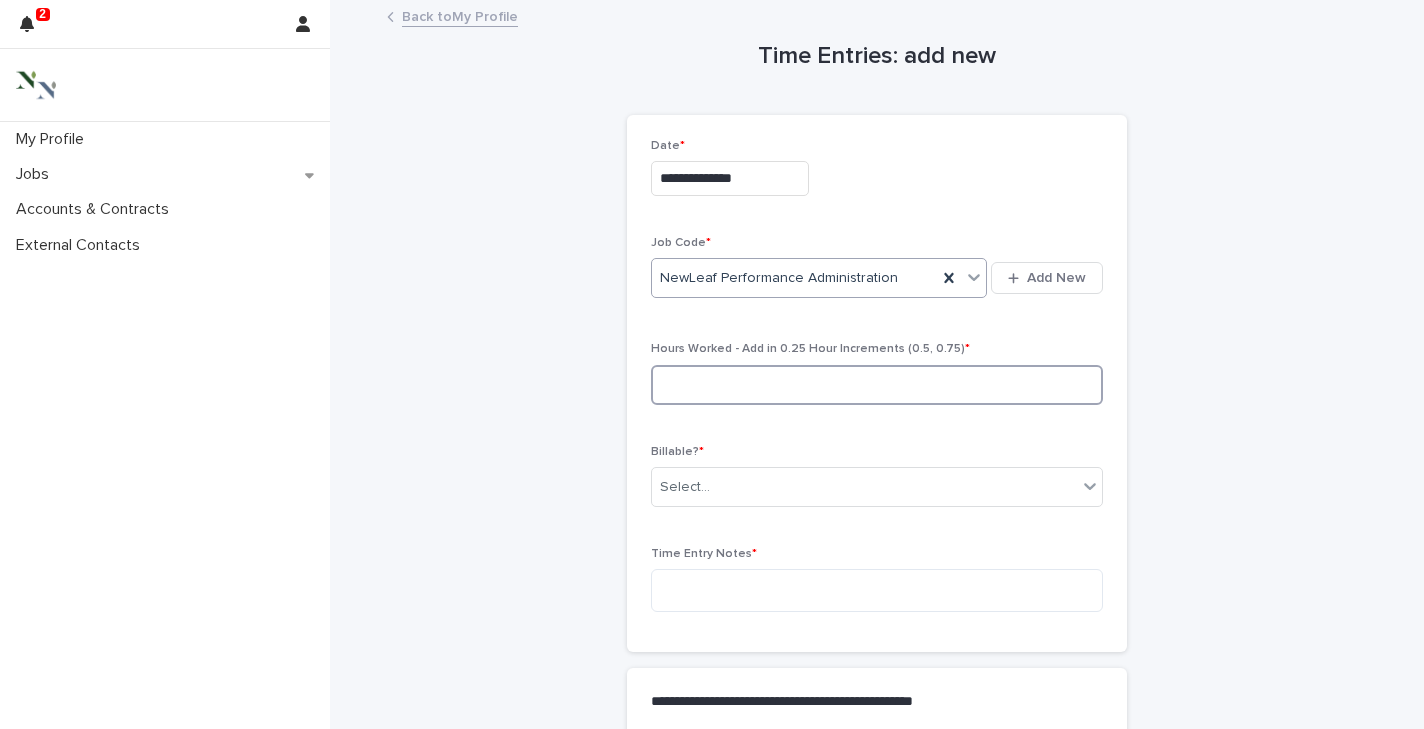 click at bounding box center (877, 385) 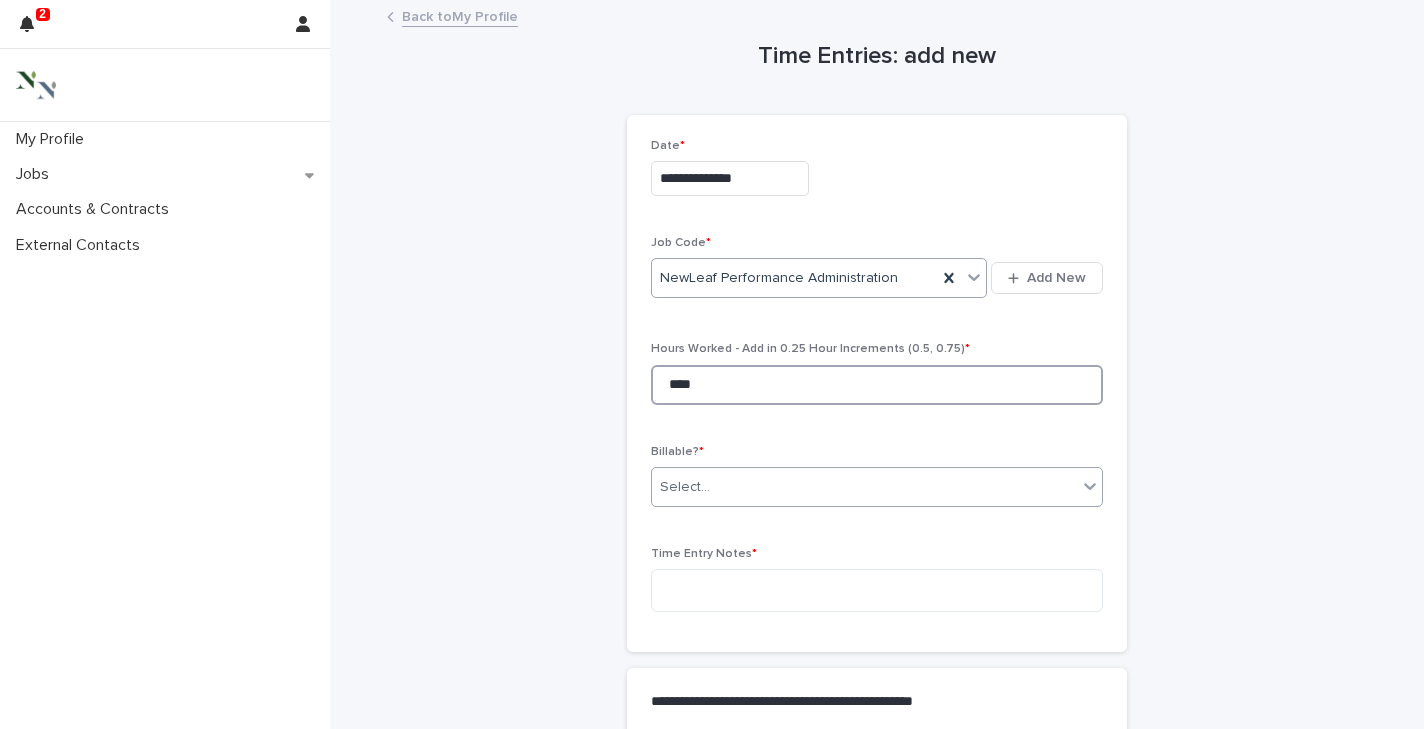 type on "****" 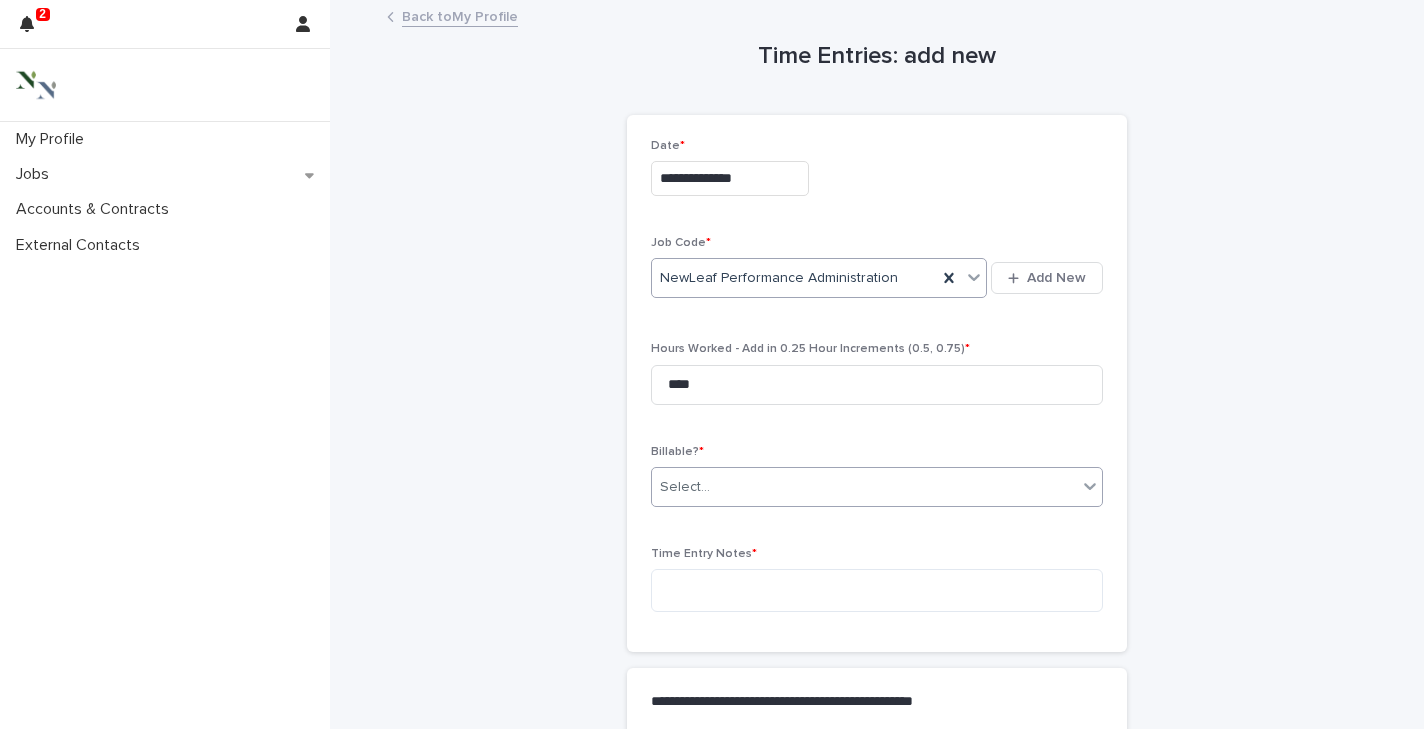 click at bounding box center (713, 487) 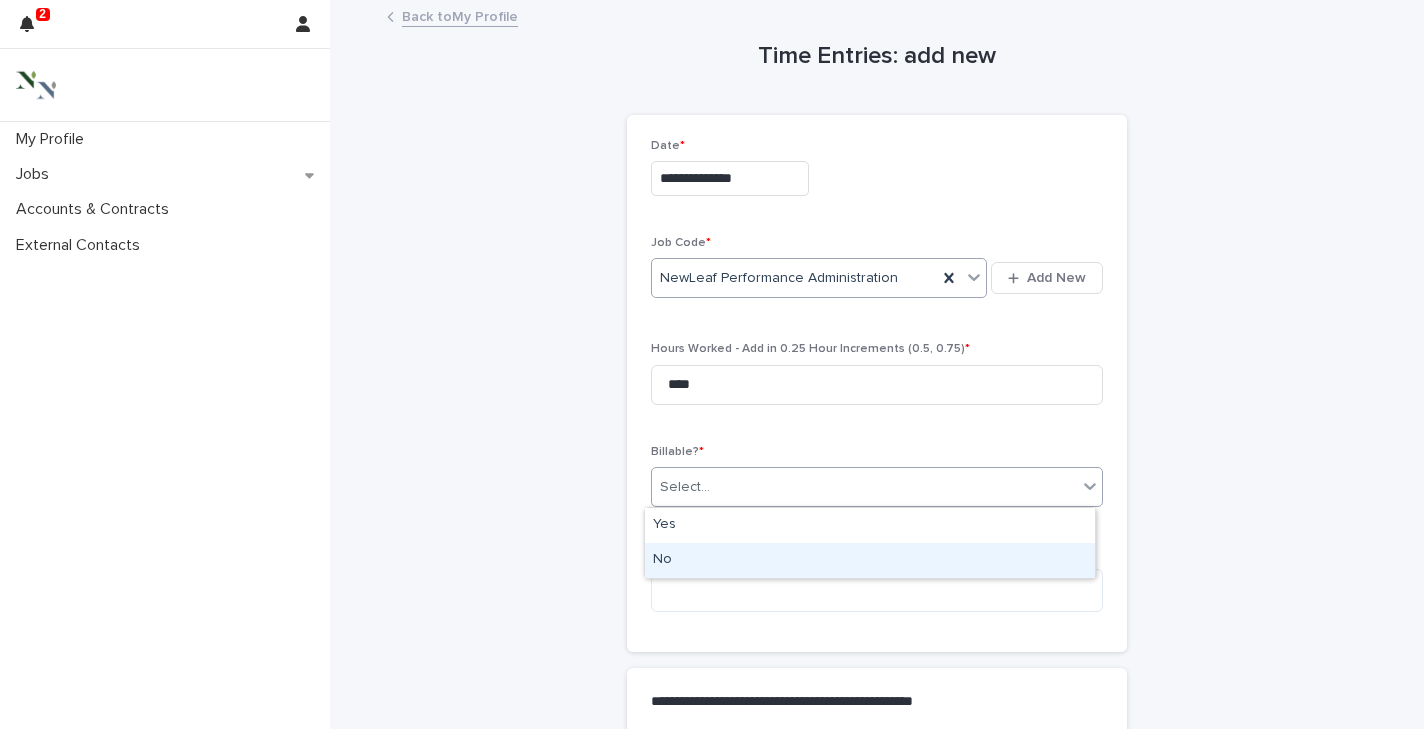click on "No" at bounding box center [870, 560] 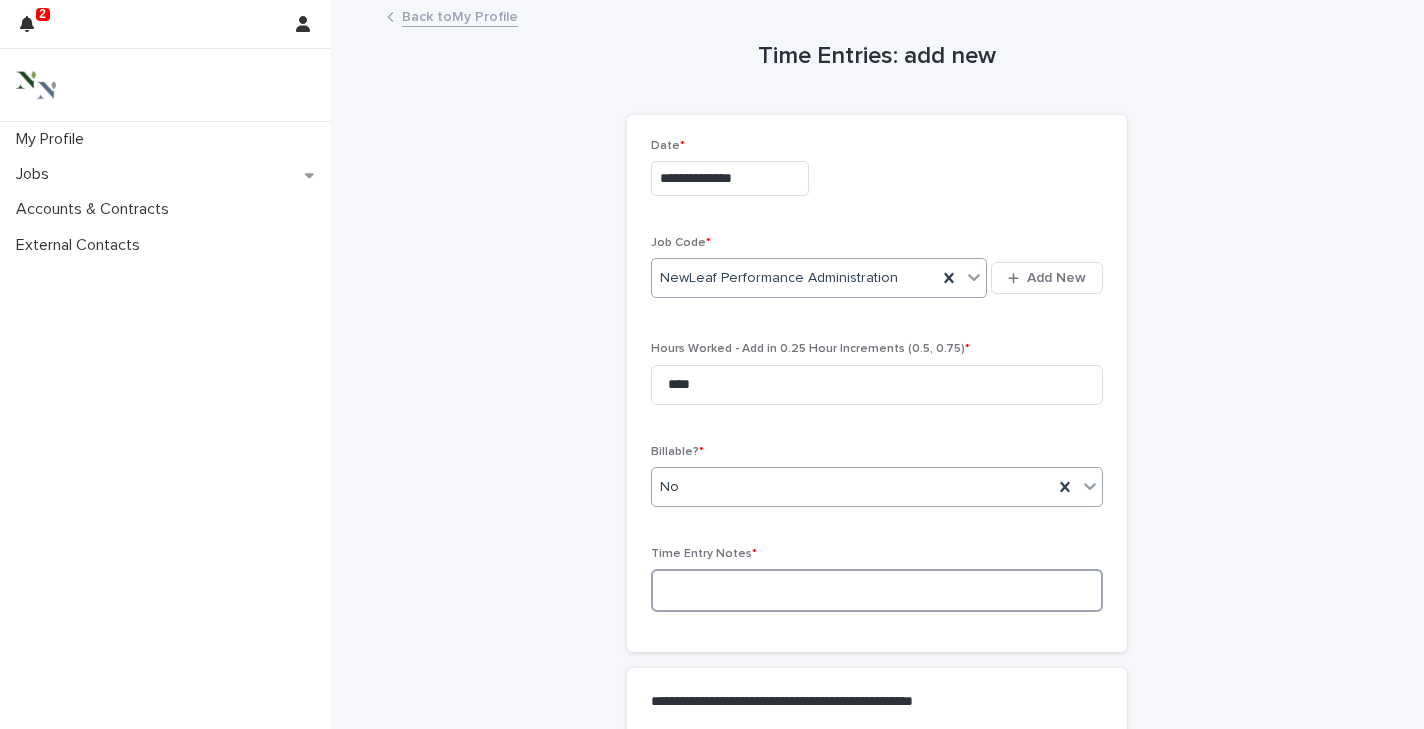 click at bounding box center (877, 590) 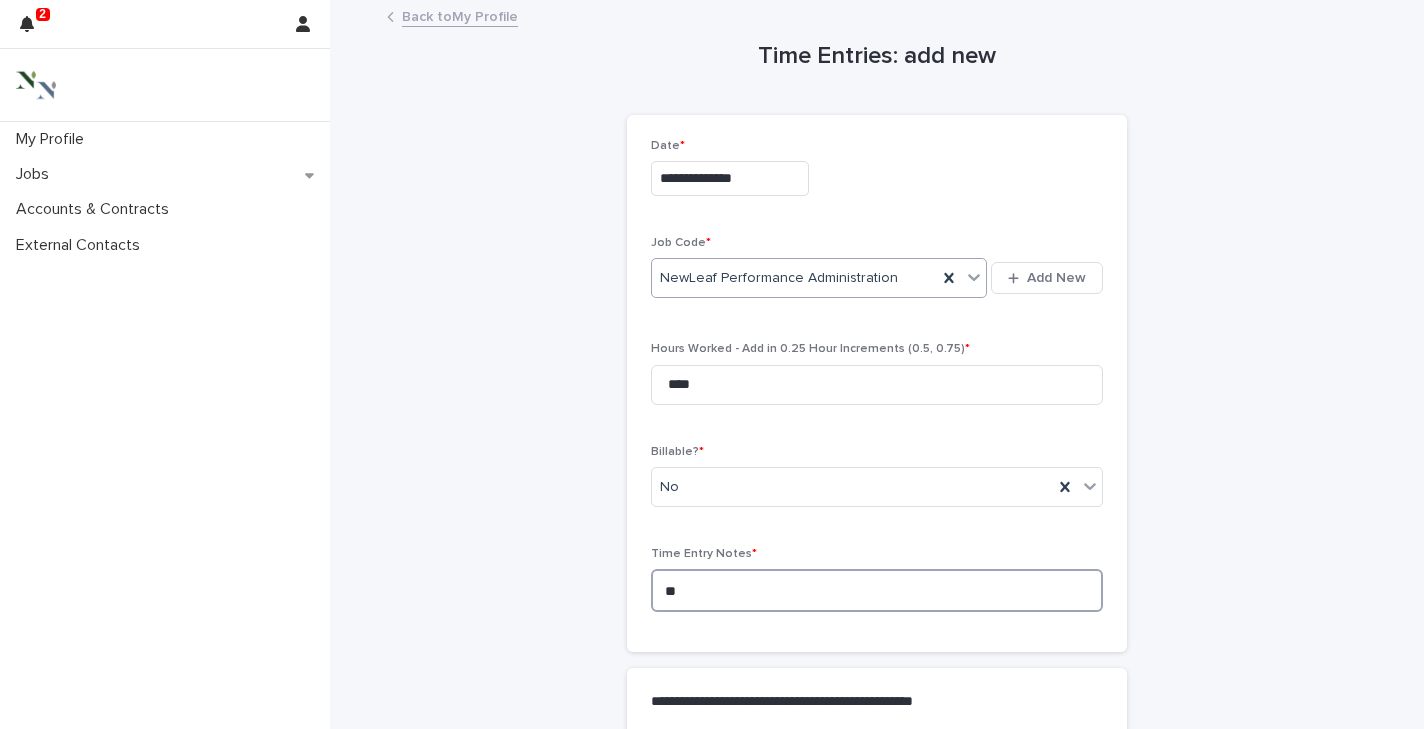 type on "*" 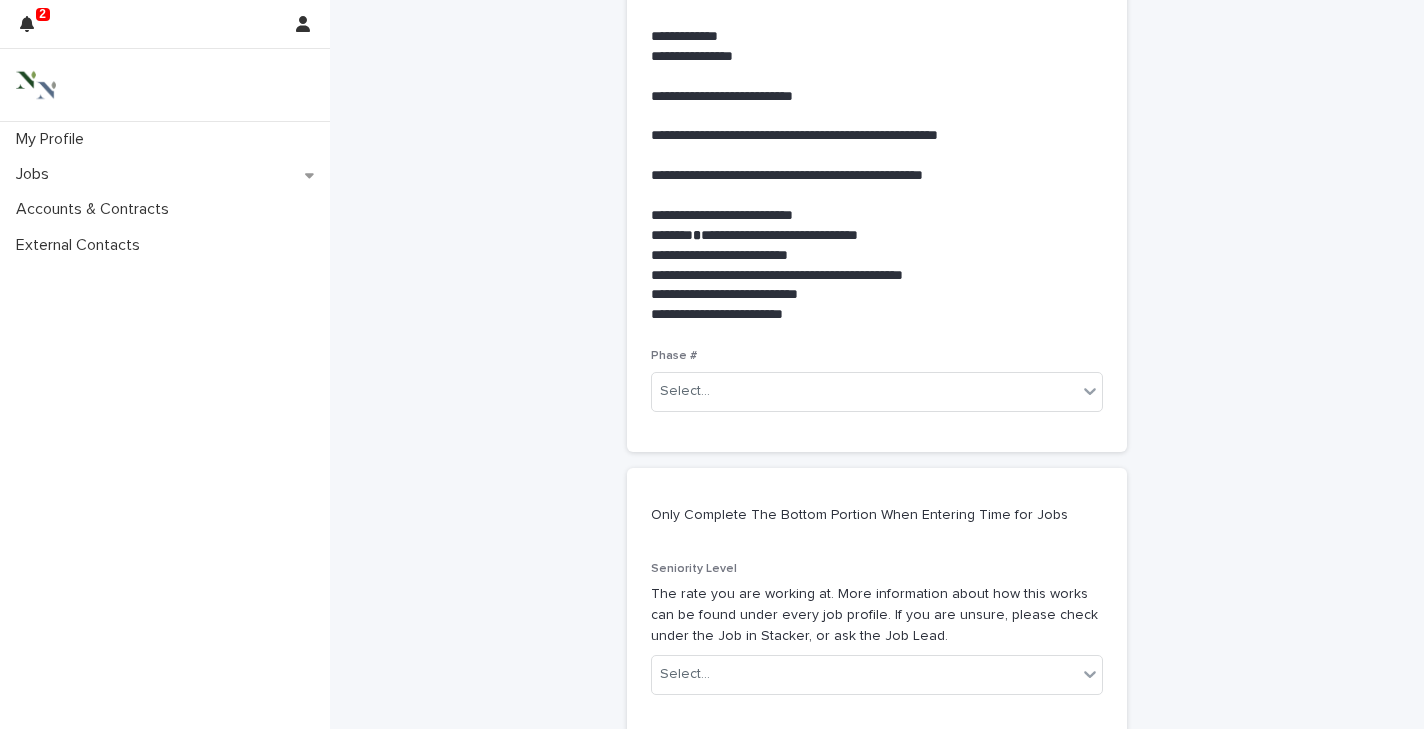 scroll, scrollTop: 741, scrollLeft: 0, axis: vertical 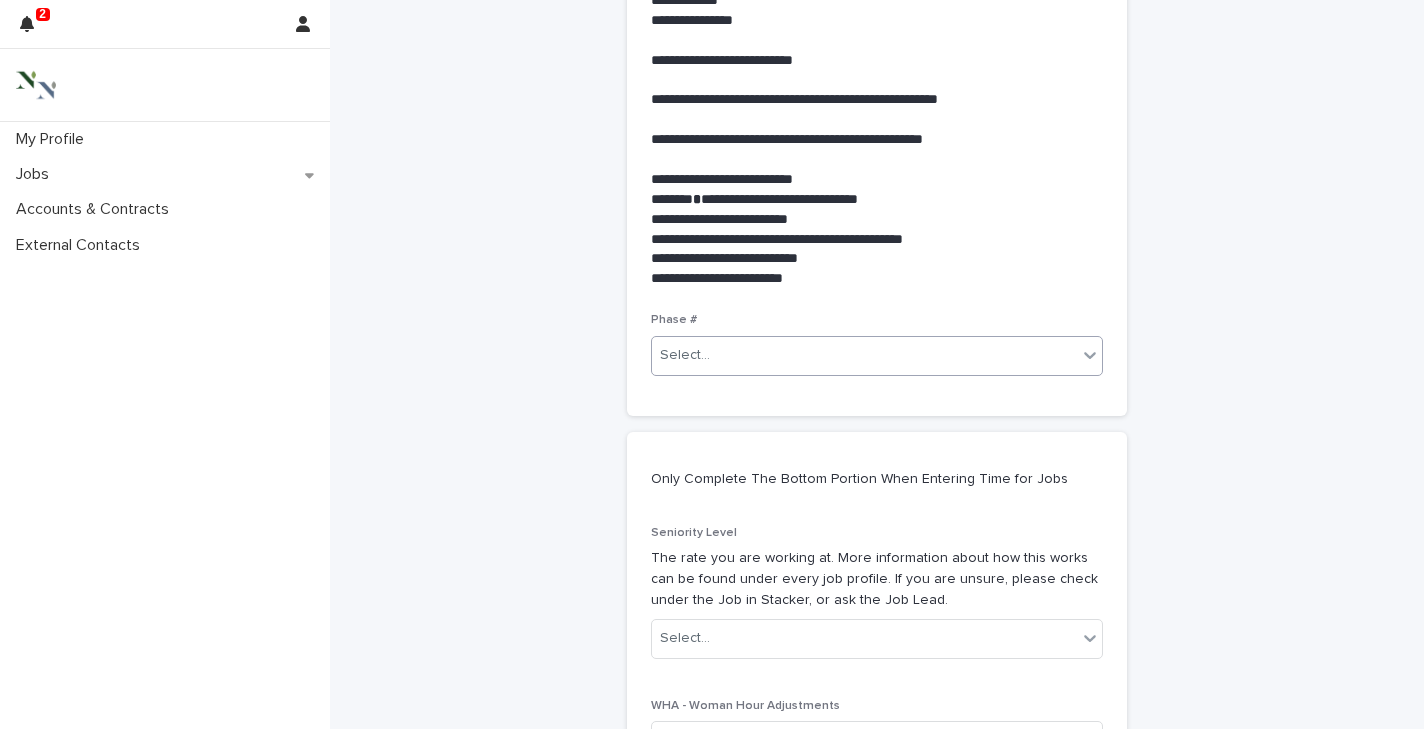 type on "**********" 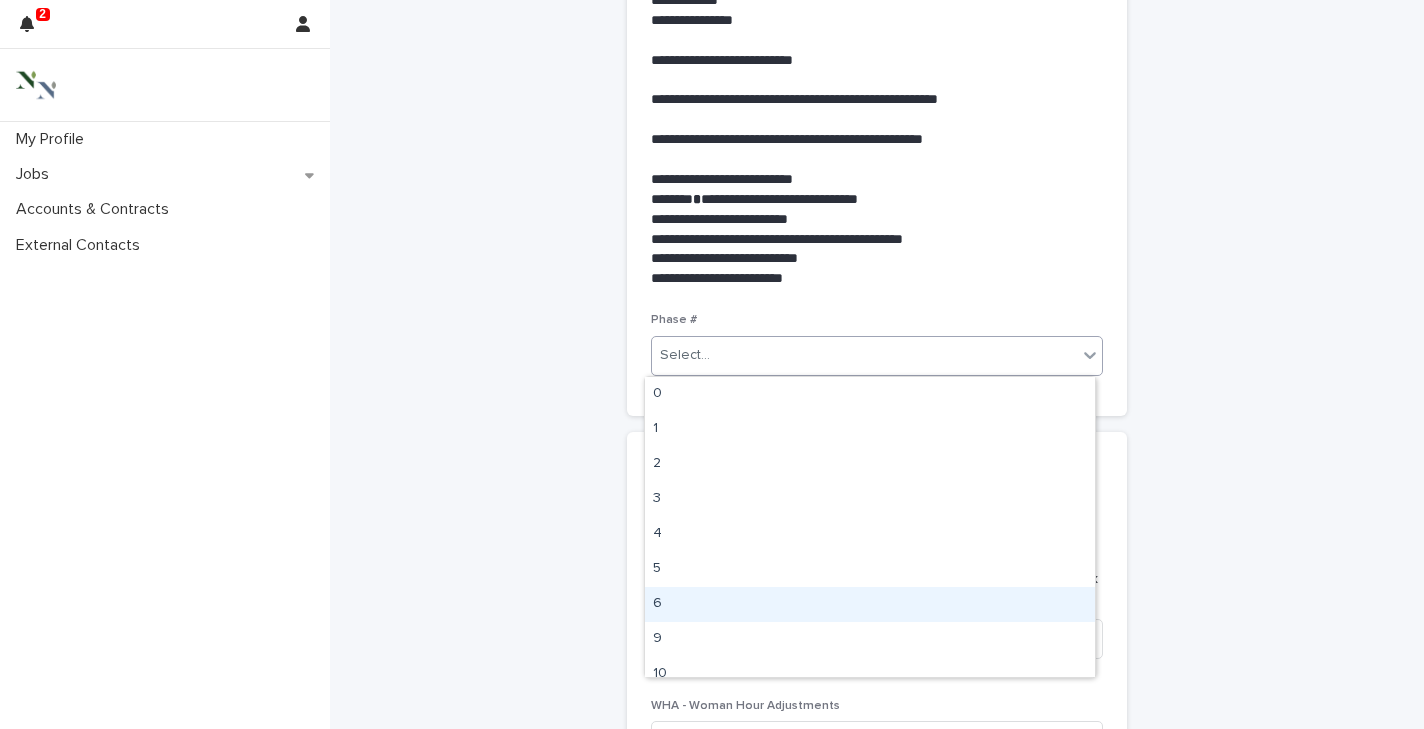 scroll, scrollTop: 15, scrollLeft: 0, axis: vertical 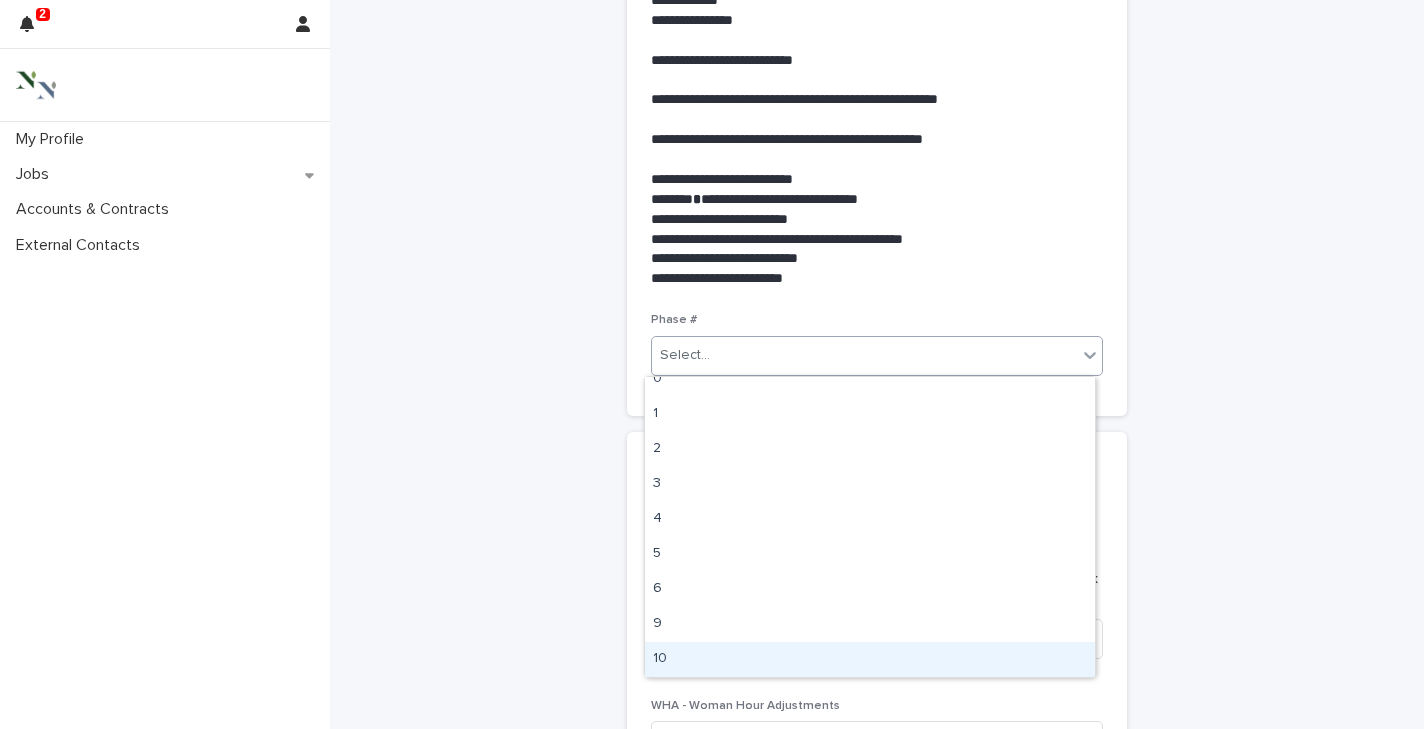 click on "10" at bounding box center [870, 659] 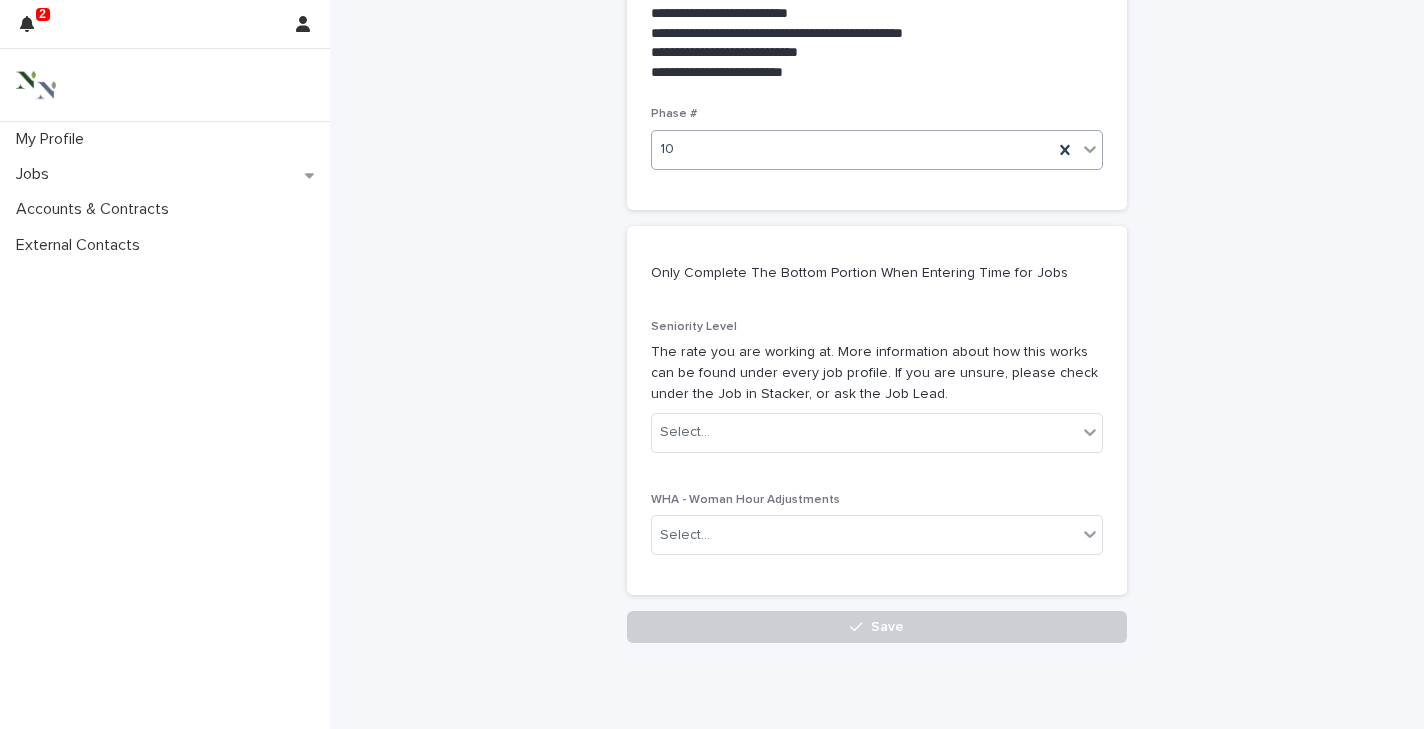 scroll, scrollTop: 1018, scrollLeft: 0, axis: vertical 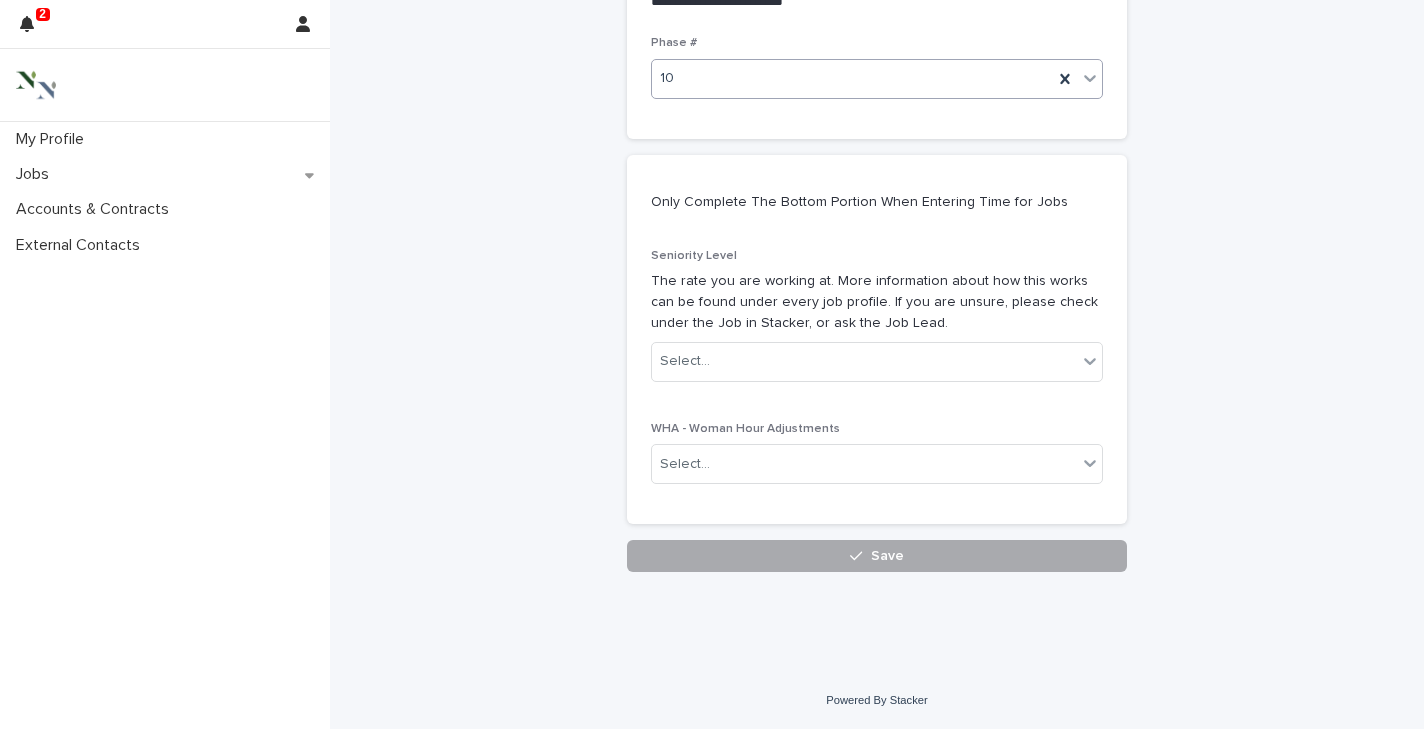 click on "Save" at bounding box center (877, 556) 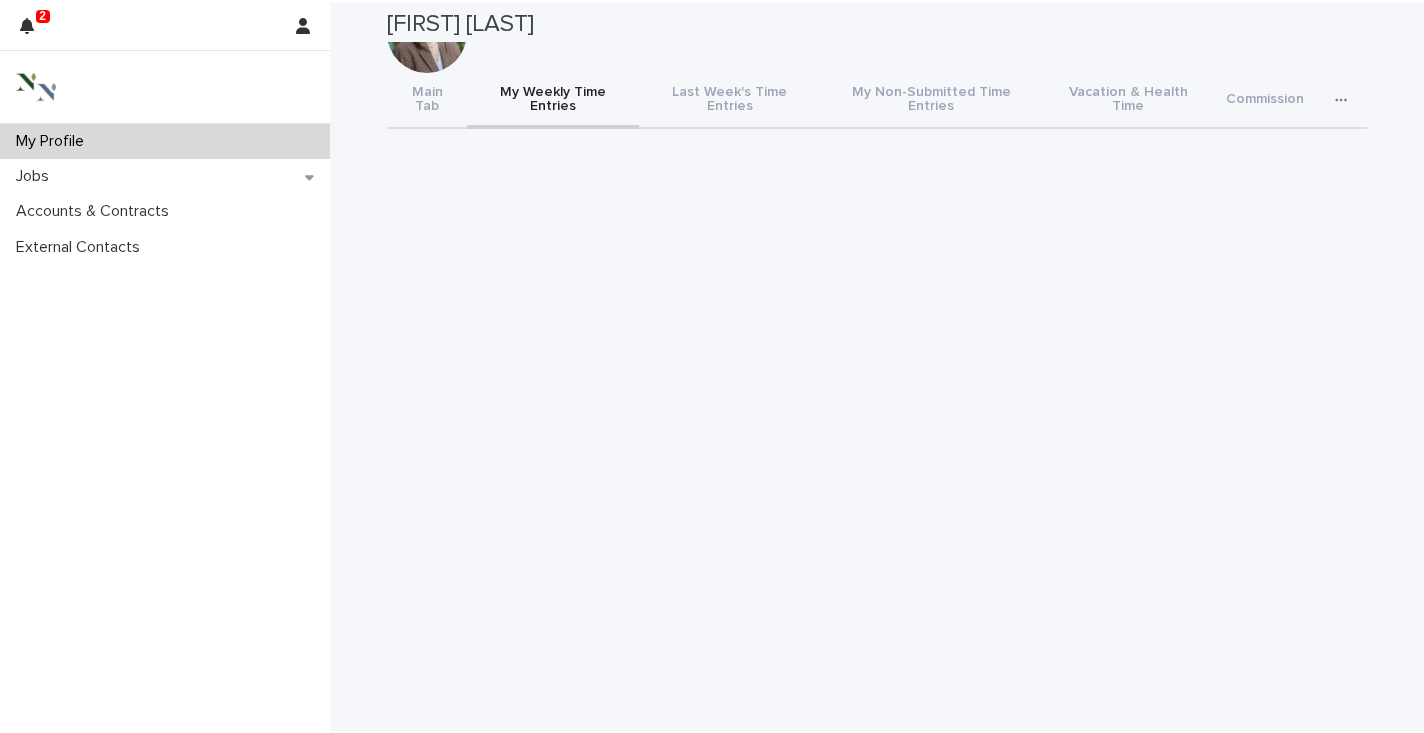 scroll, scrollTop: 0, scrollLeft: 0, axis: both 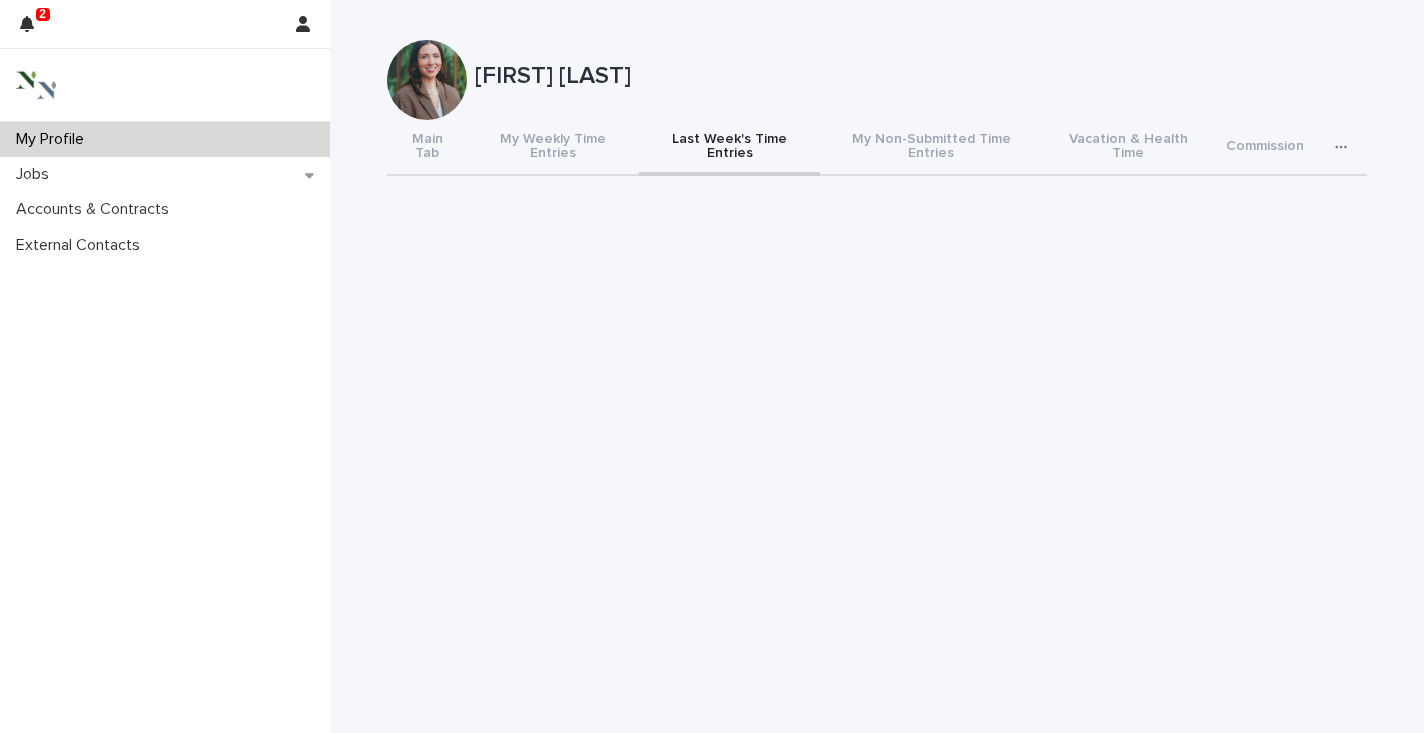 click on "Last Week's Time Entries" at bounding box center (729, 148) 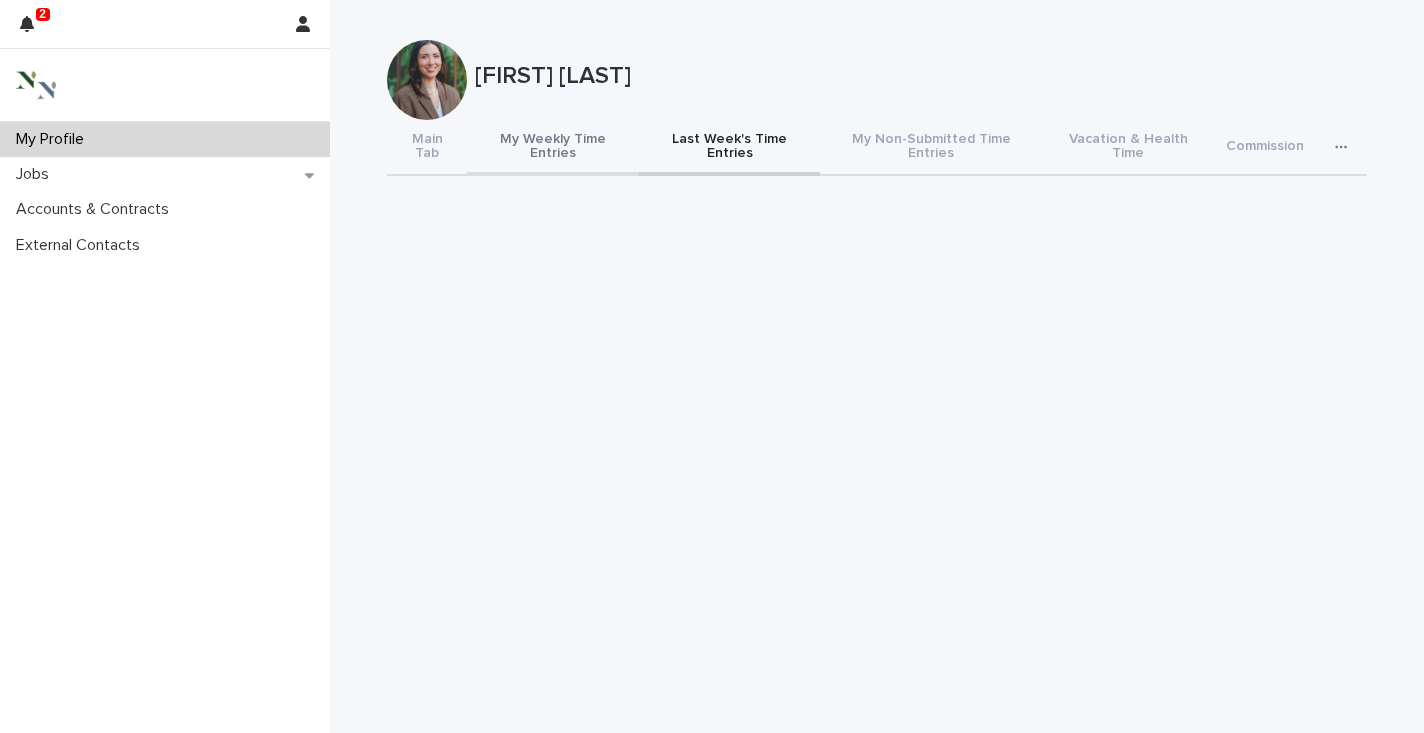 click on "My Weekly Time Entries" at bounding box center [553, 148] 